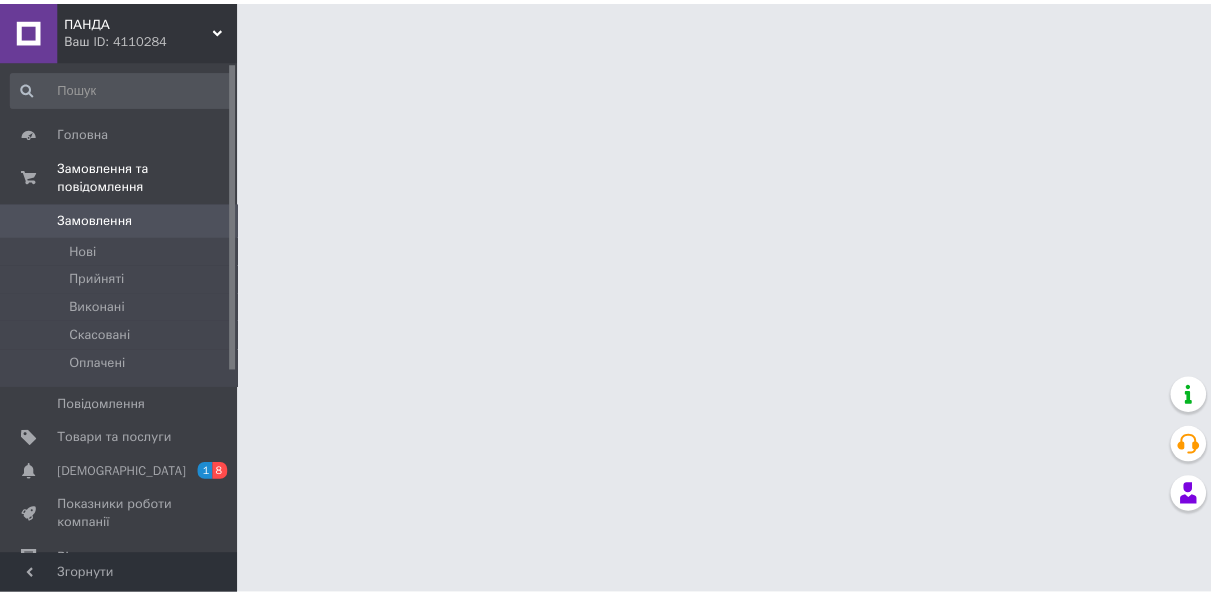 scroll, scrollTop: 0, scrollLeft: 0, axis: both 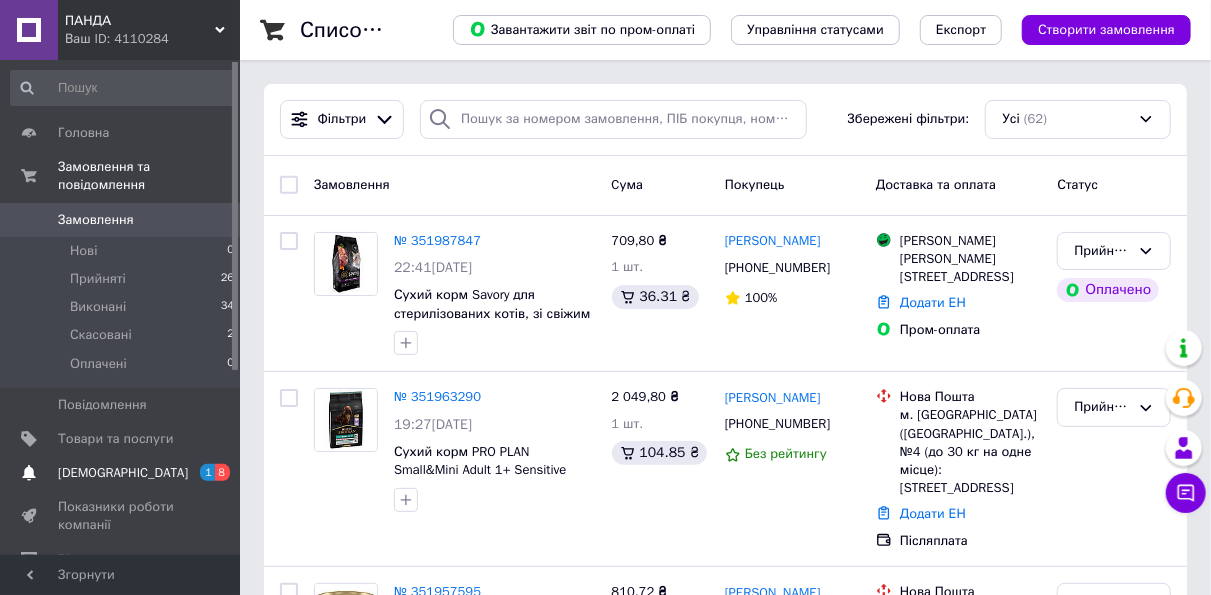 click on "[DEMOGRAPHIC_DATA]" at bounding box center (121, 473) 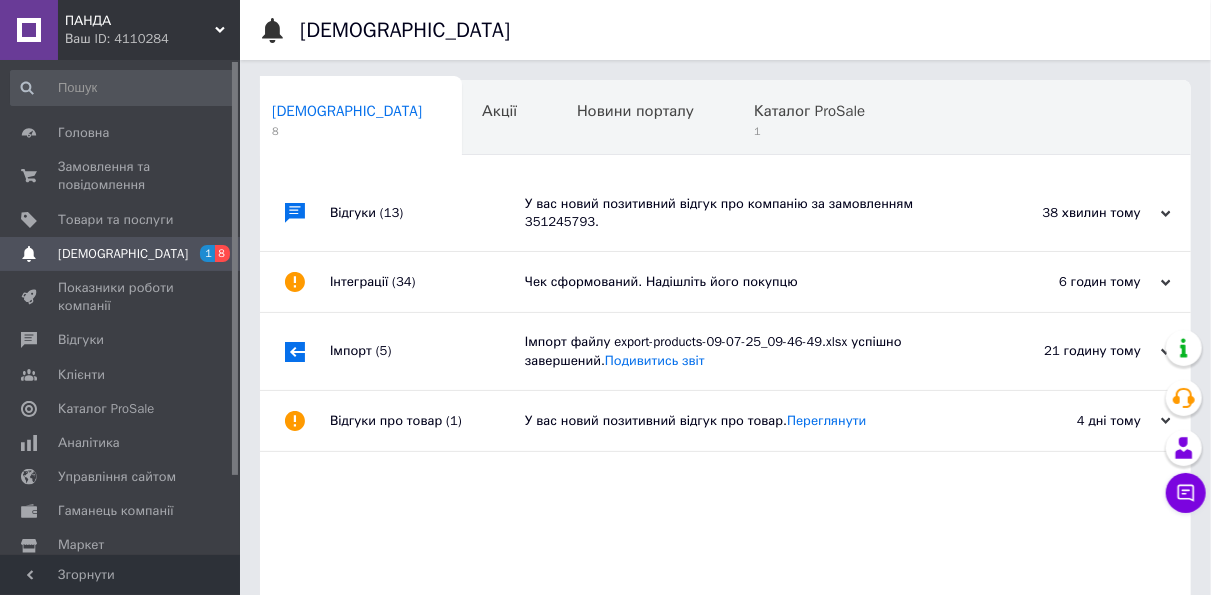 scroll, scrollTop: 0, scrollLeft: 10, axis: horizontal 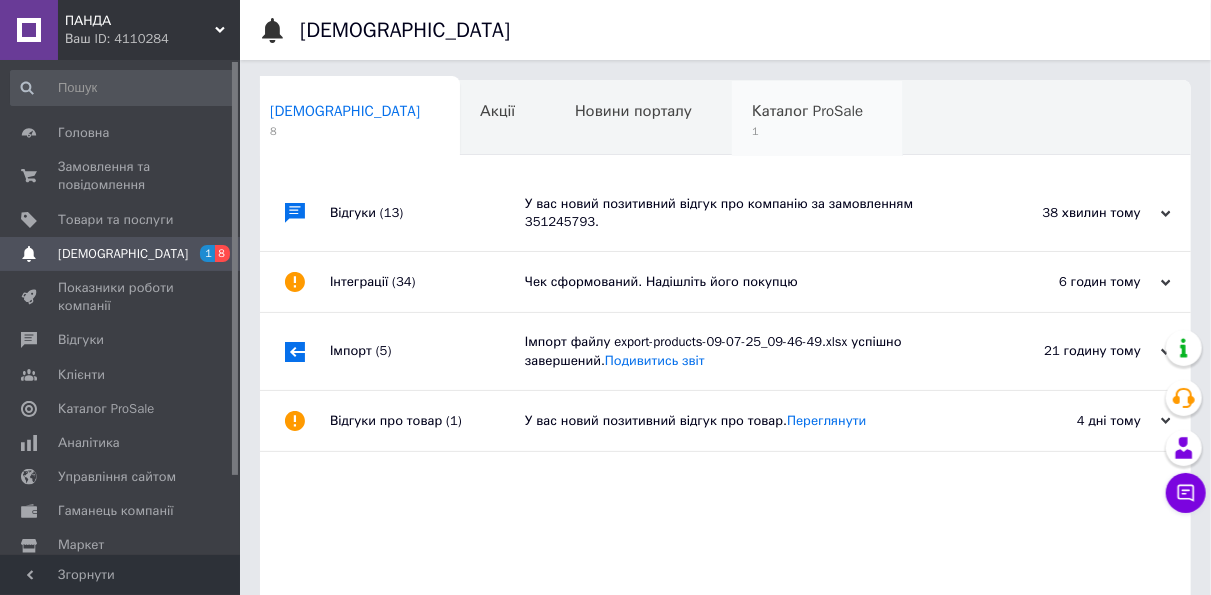 click on "Каталог ProSale" at bounding box center [807, 111] 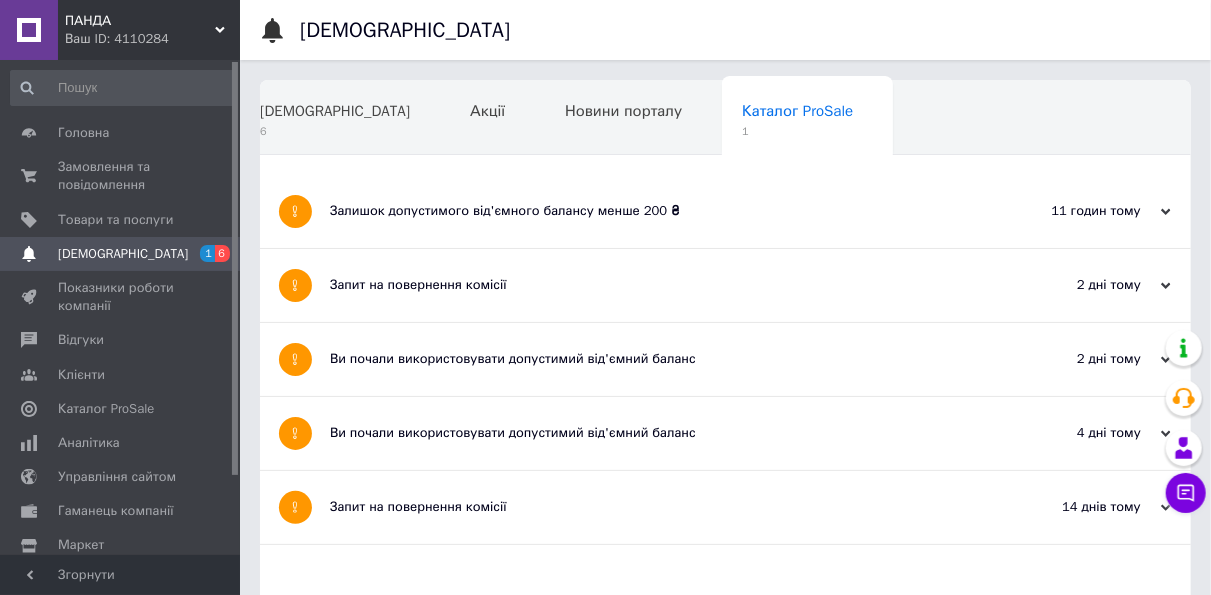 click on "Залишок допустимого від'ємного балансу менше 200 ₴" at bounding box center [650, 211] 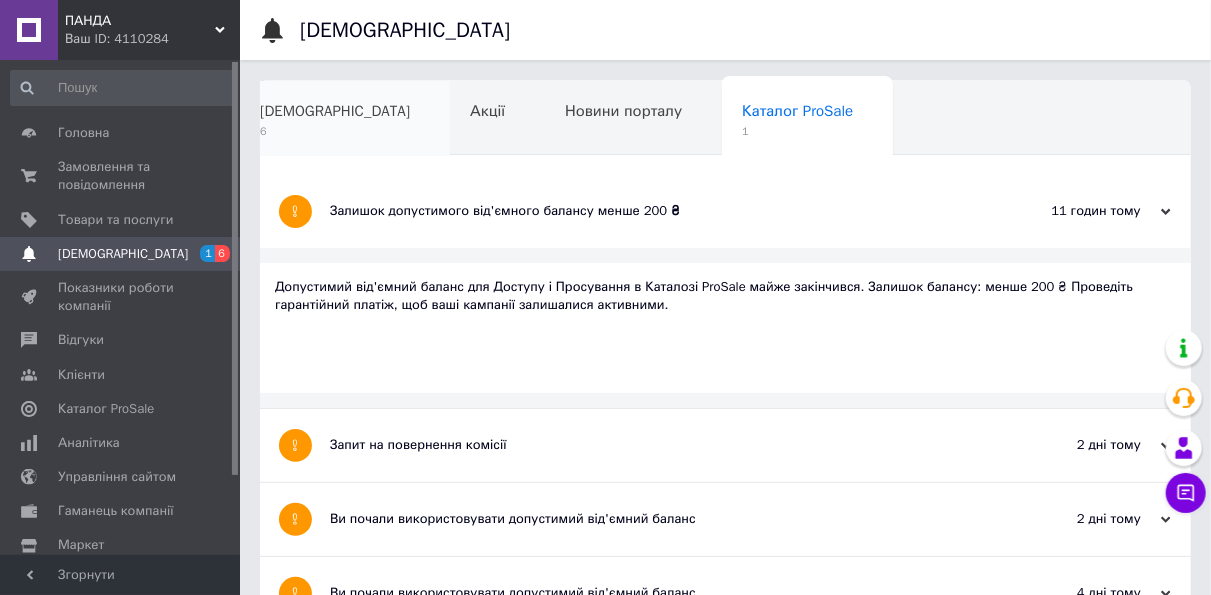 click on "[DEMOGRAPHIC_DATA]" at bounding box center [335, 111] 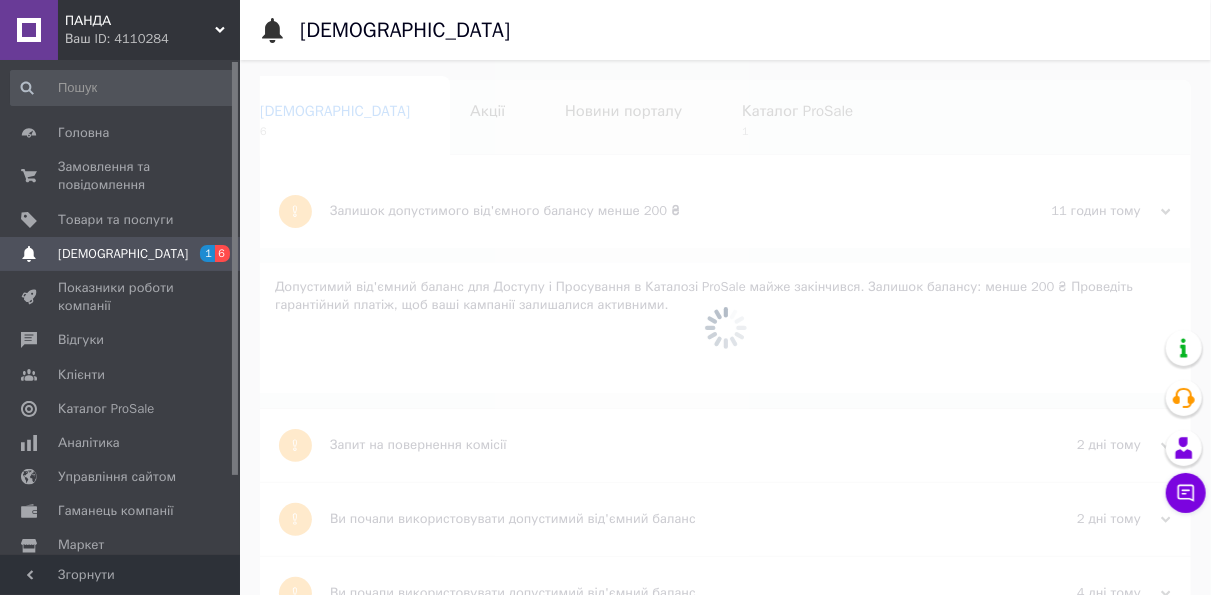 scroll, scrollTop: 0, scrollLeft: 10, axis: horizontal 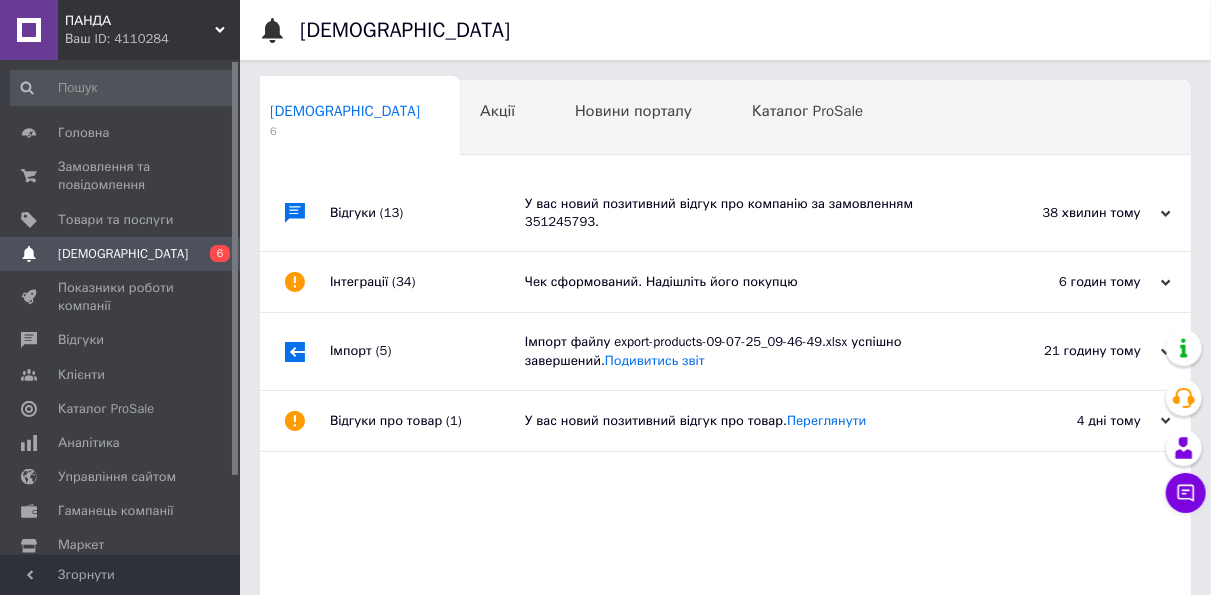 click on "У вас новий позитивний відгук про компанію за замовленням 351245793." at bounding box center [748, 213] 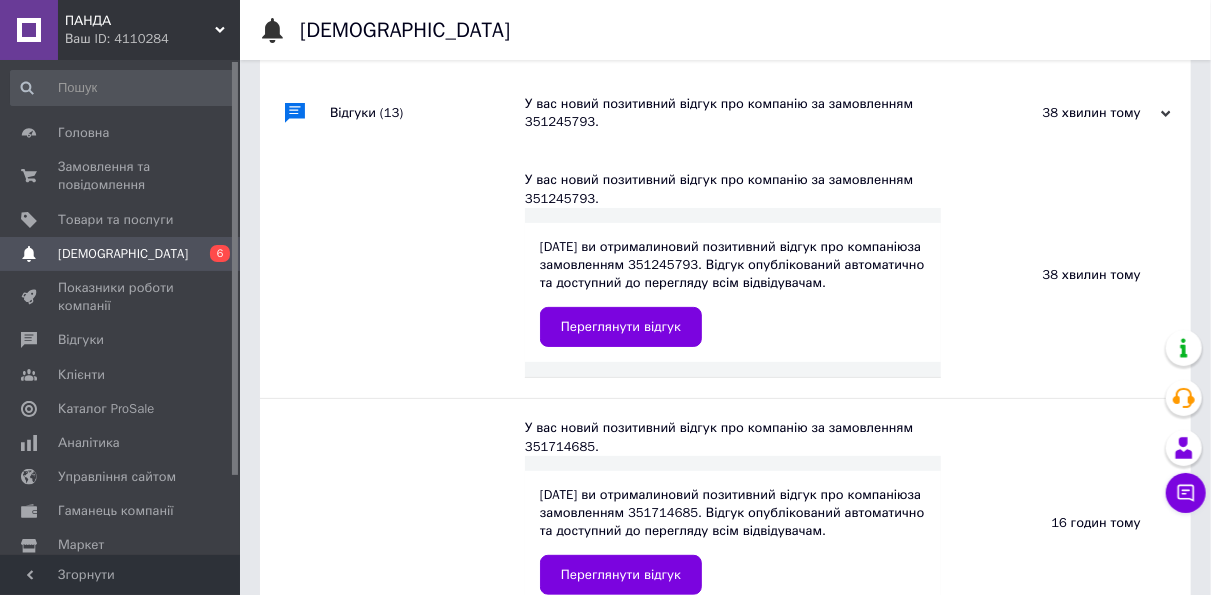 scroll, scrollTop: 0, scrollLeft: 0, axis: both 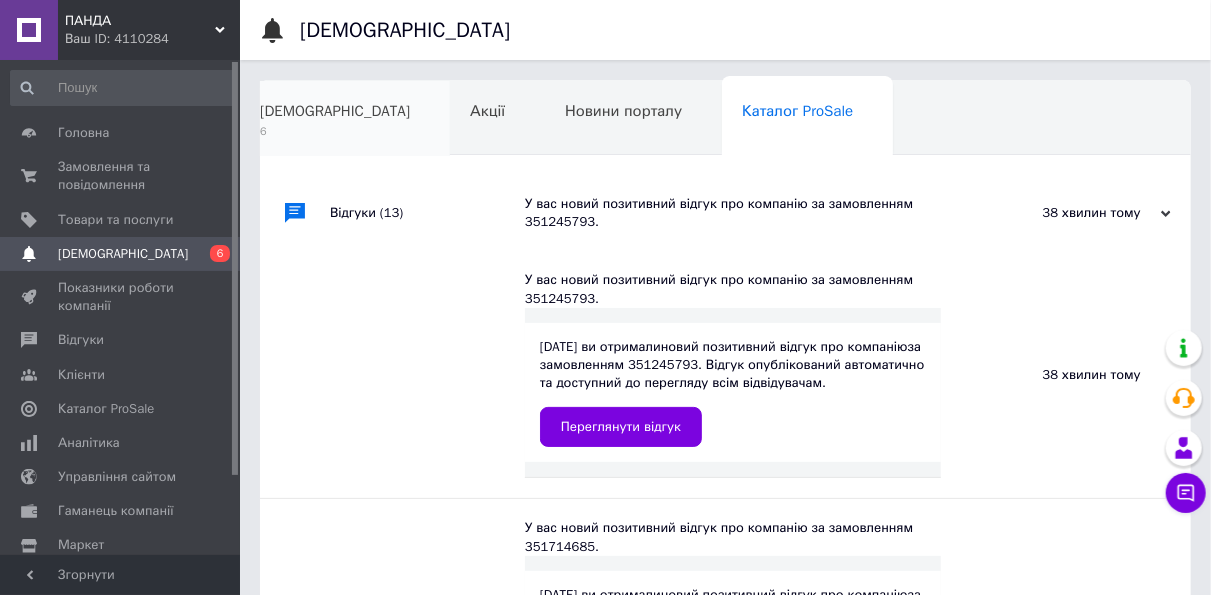 click on "6" at bounding box center (335, 131) 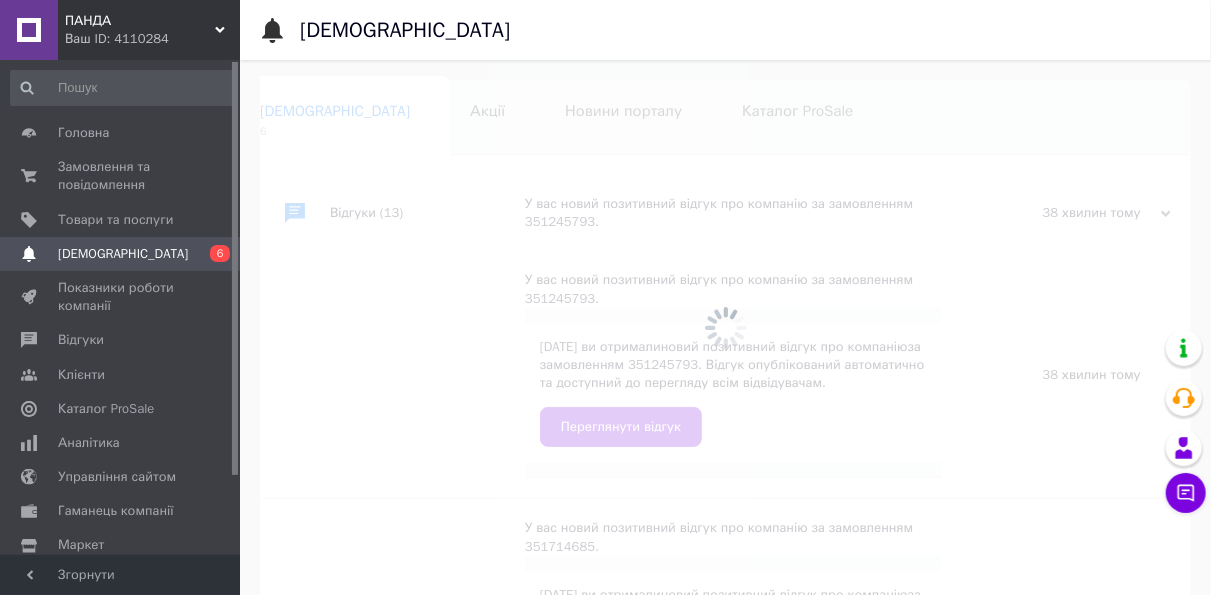 scroll, scrollTop: 0, scrollLeft: 10, axis: horizontal 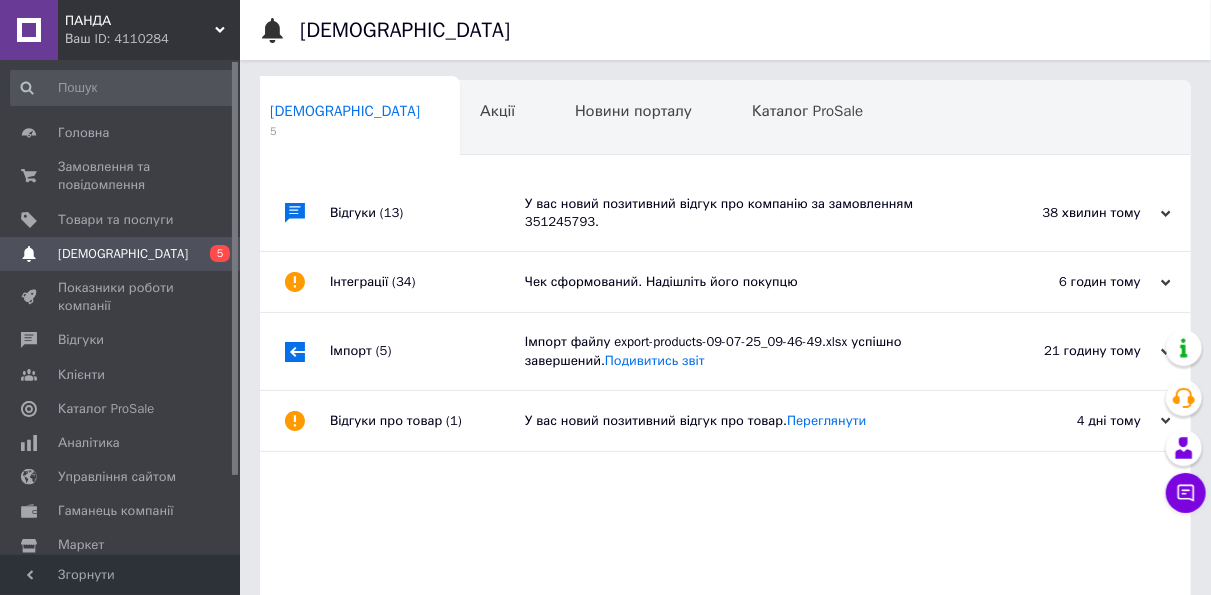 click on "Чек сформований. Надішліть його покупцю" at bounding box center (748, 282) 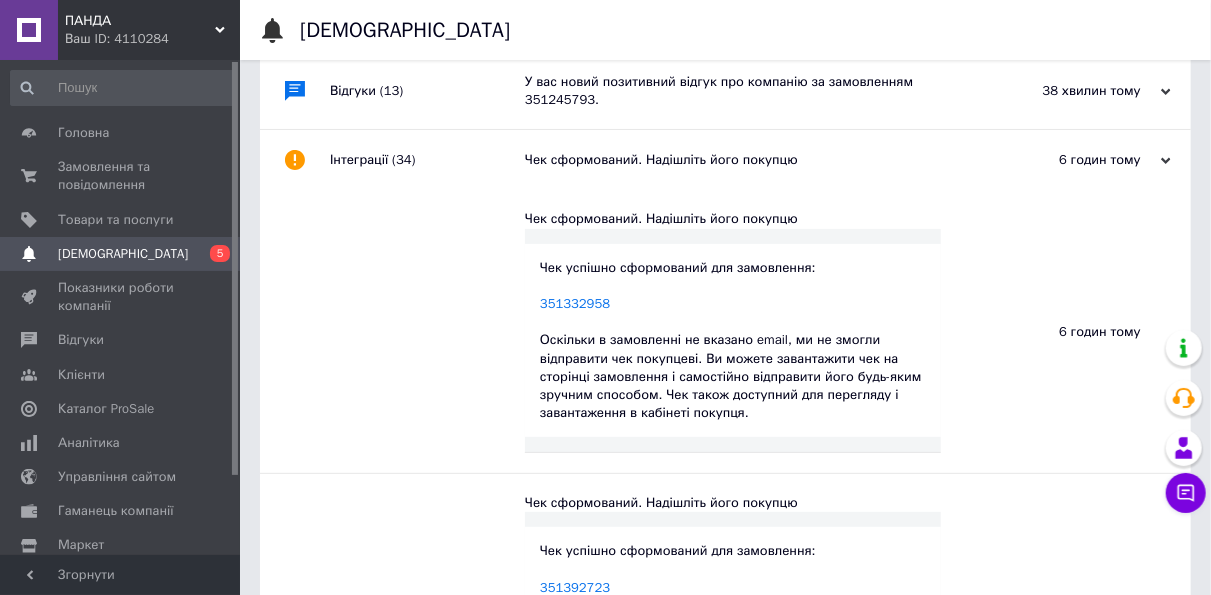 scroll, scrollTop: 0, scrollLeft: 0, axis: both 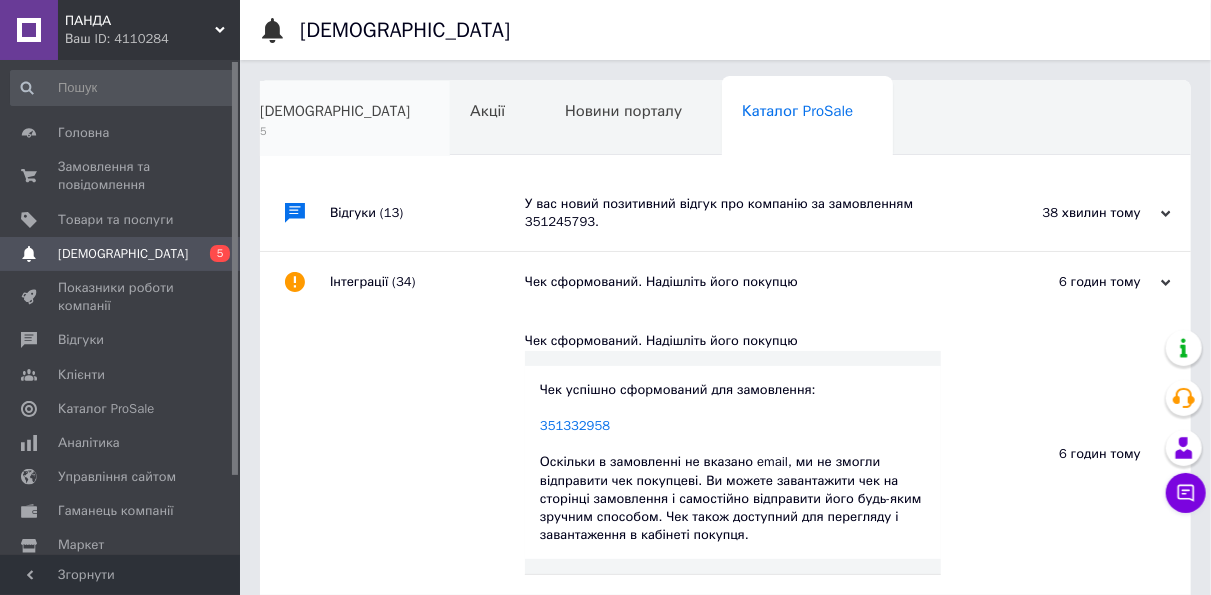 click on "Сповіщення 5" at bounding box center [345, 119] 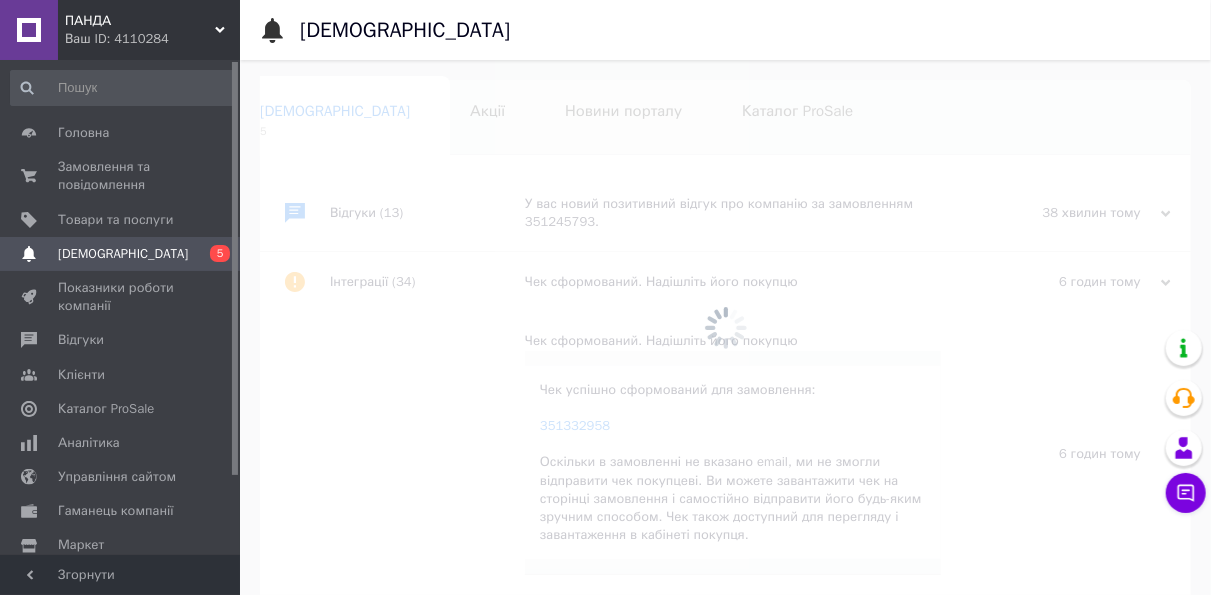 scroll, scrollTop: 0, scrollLeft: 10, axis: horizontal 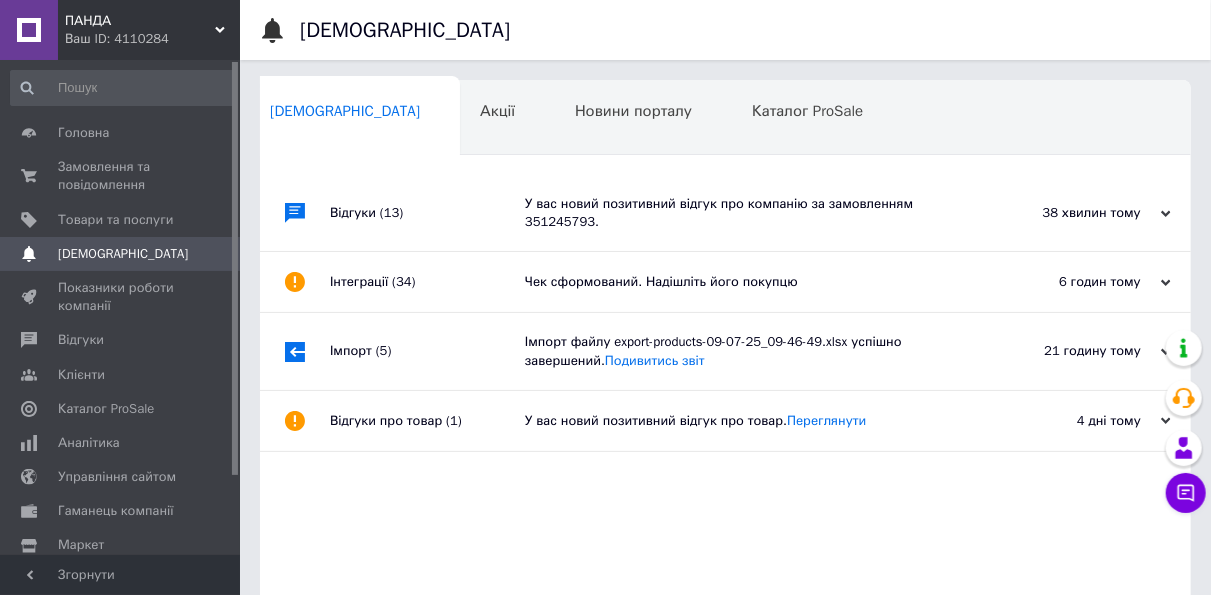 click on "Імпорт файлу export-products-09-07-25_09-46-49.xlsx успішно завершений.  Подивитись звіт" at bounding box center [748, 351] 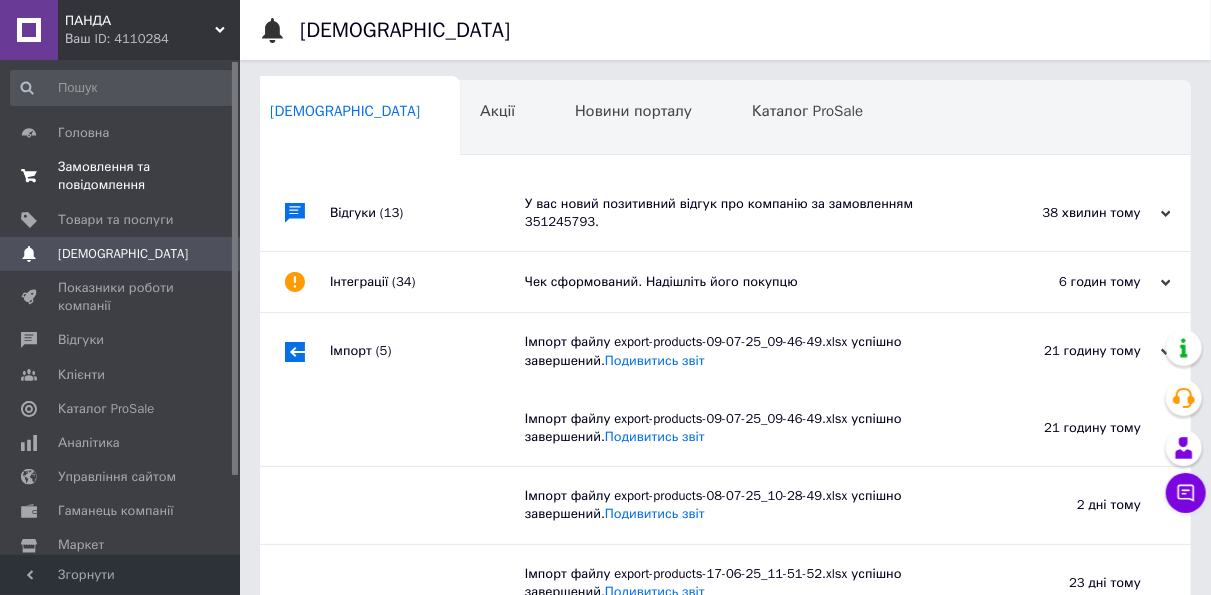 click on "Замовлення та повідомлення" at bounding box center [121, 176] 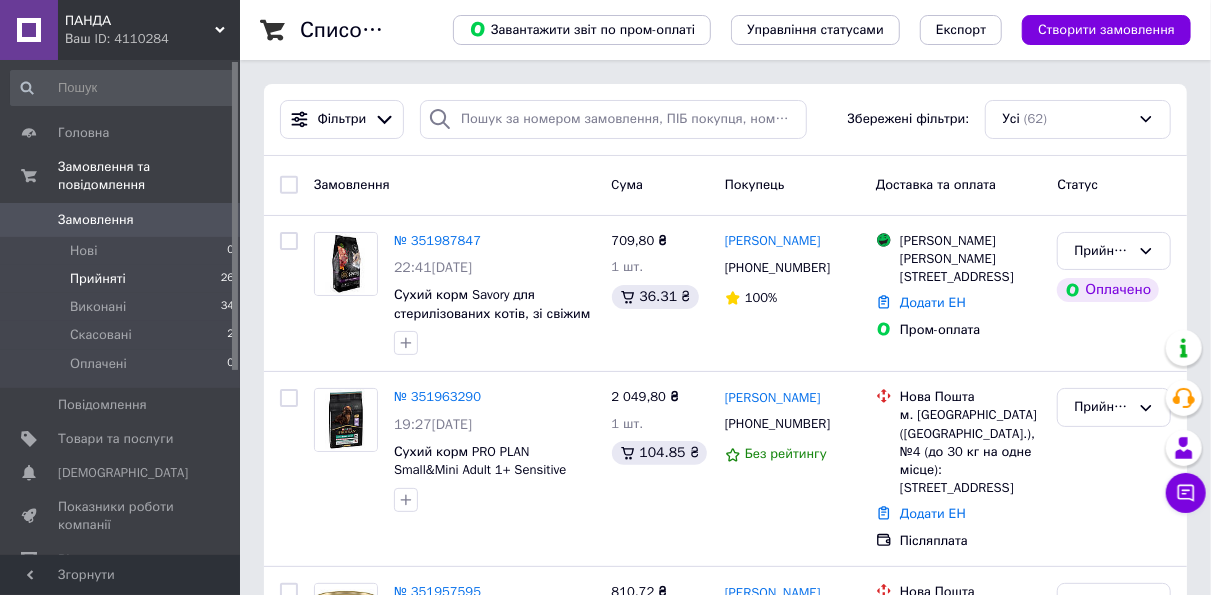 click on "Прийняті 26" at bounding box center (123, 279) 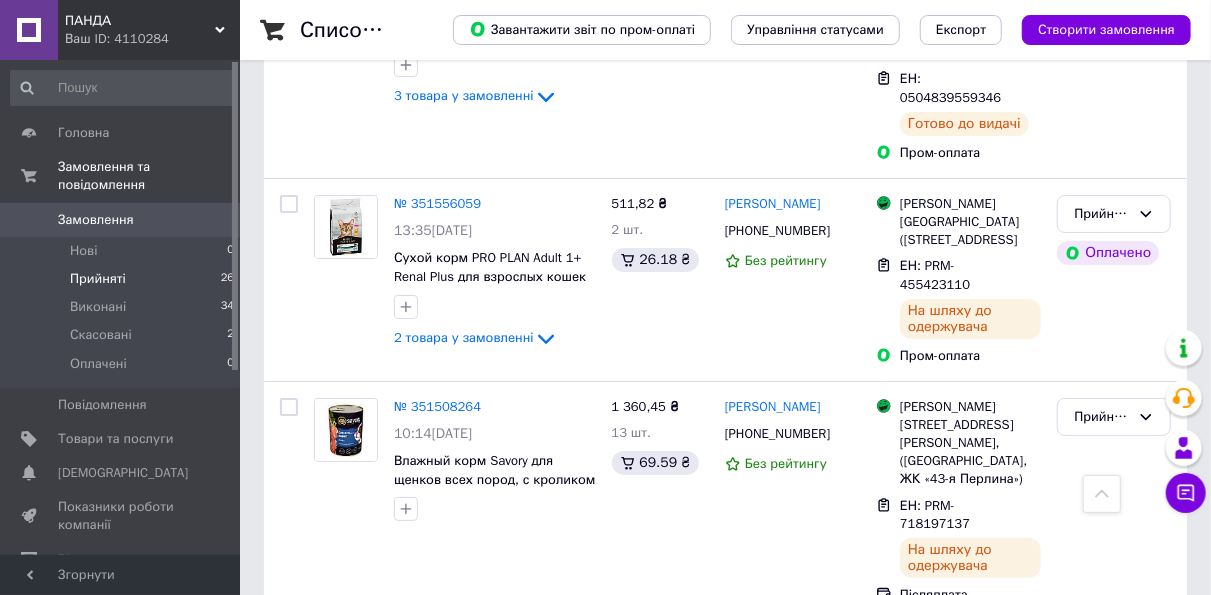 scroll, scrollTop: 3905, scrollLeft: 0, axis: vertical 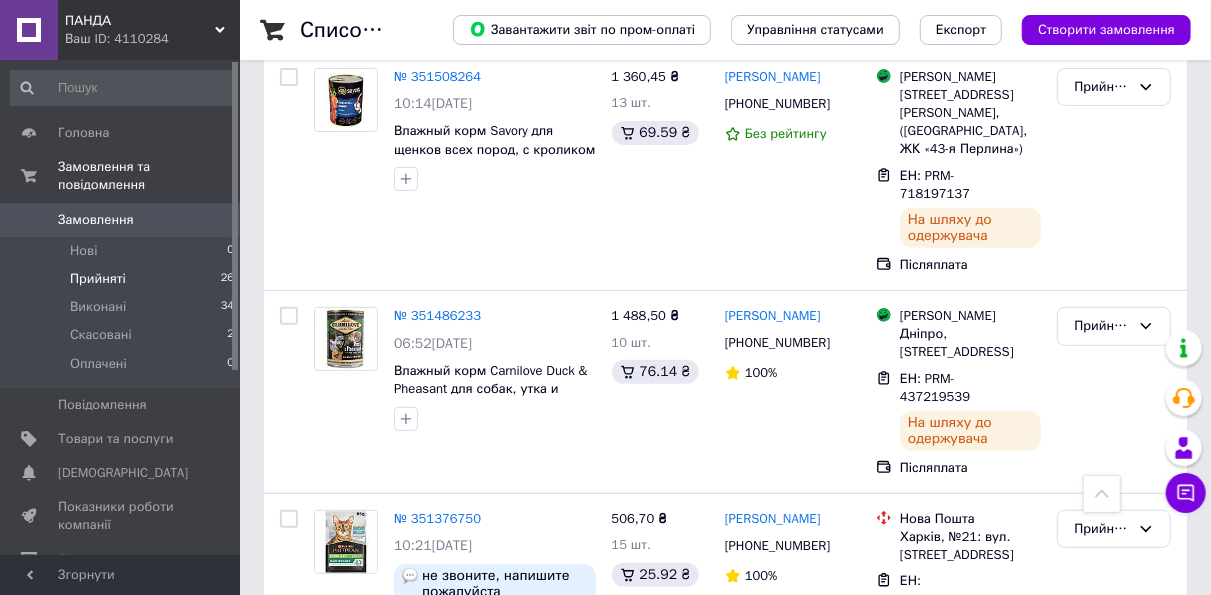 click 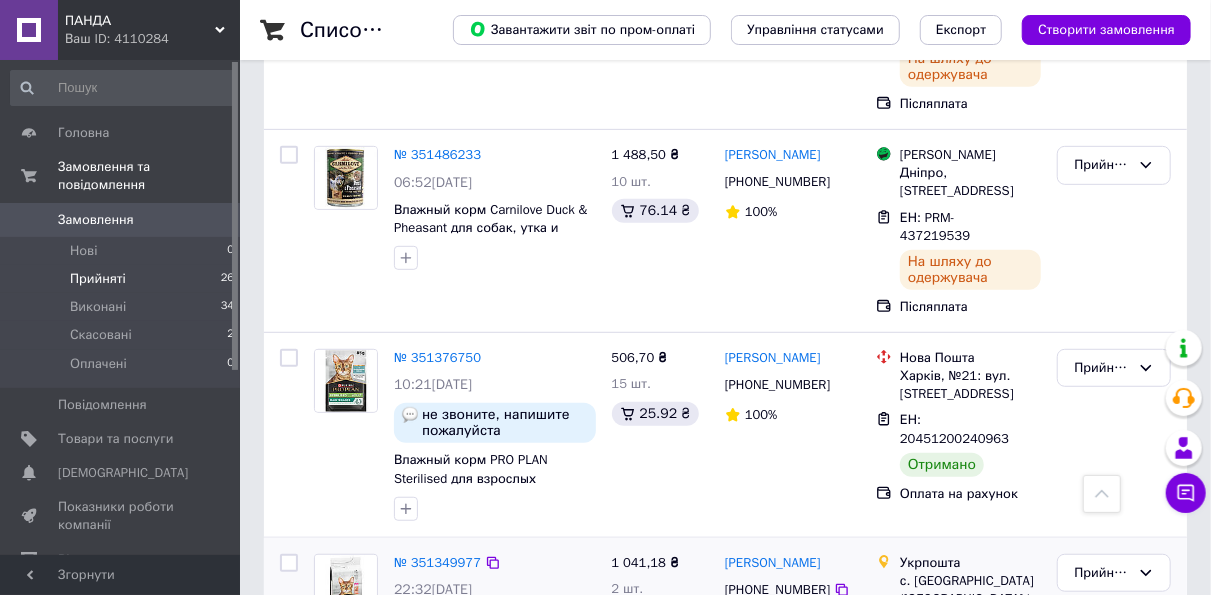 click on "по 20 позицій" at bounding box center (552, 982) 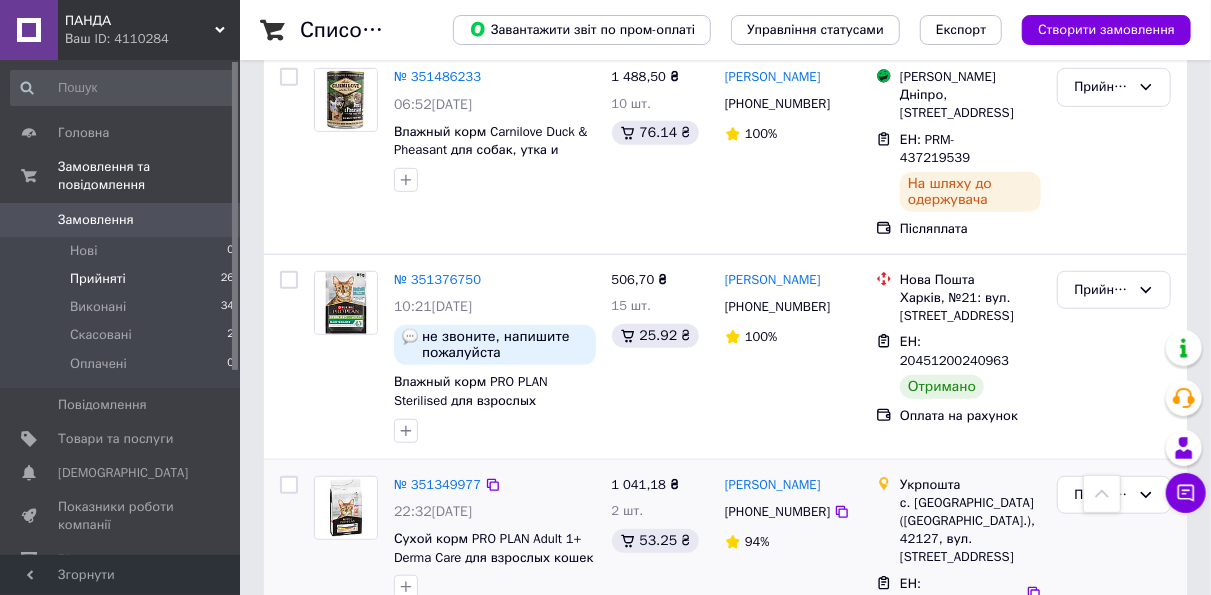click on "по 50 позицій" at bounding box center [552, 976] 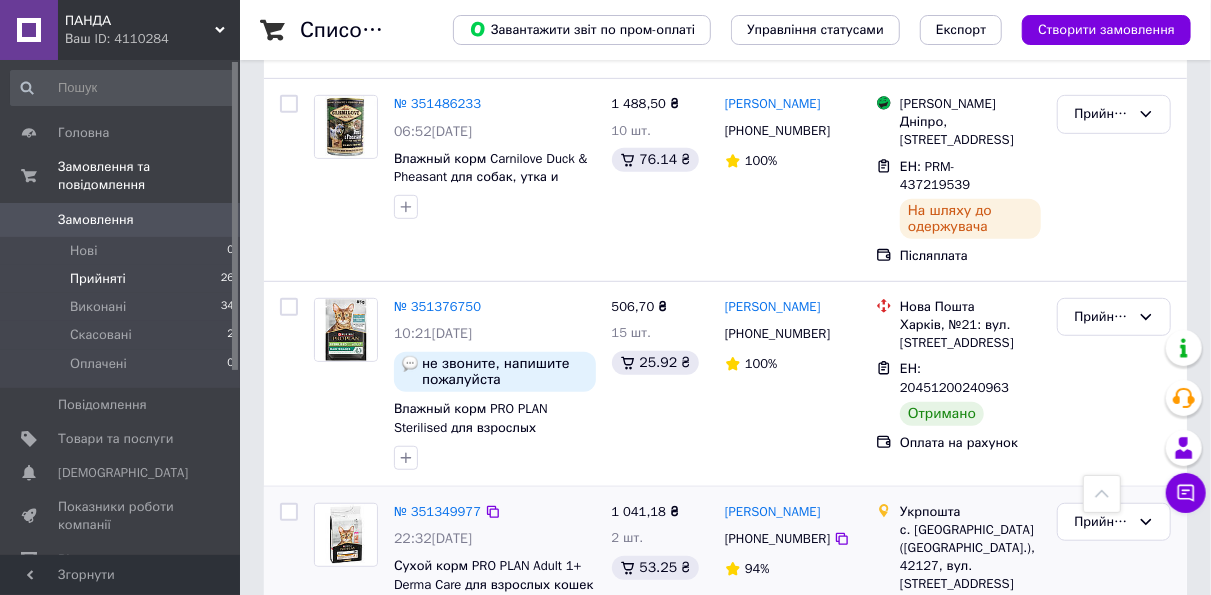 scroll, scrollTop: 4118, scrollLeft: 0, axis: vertical 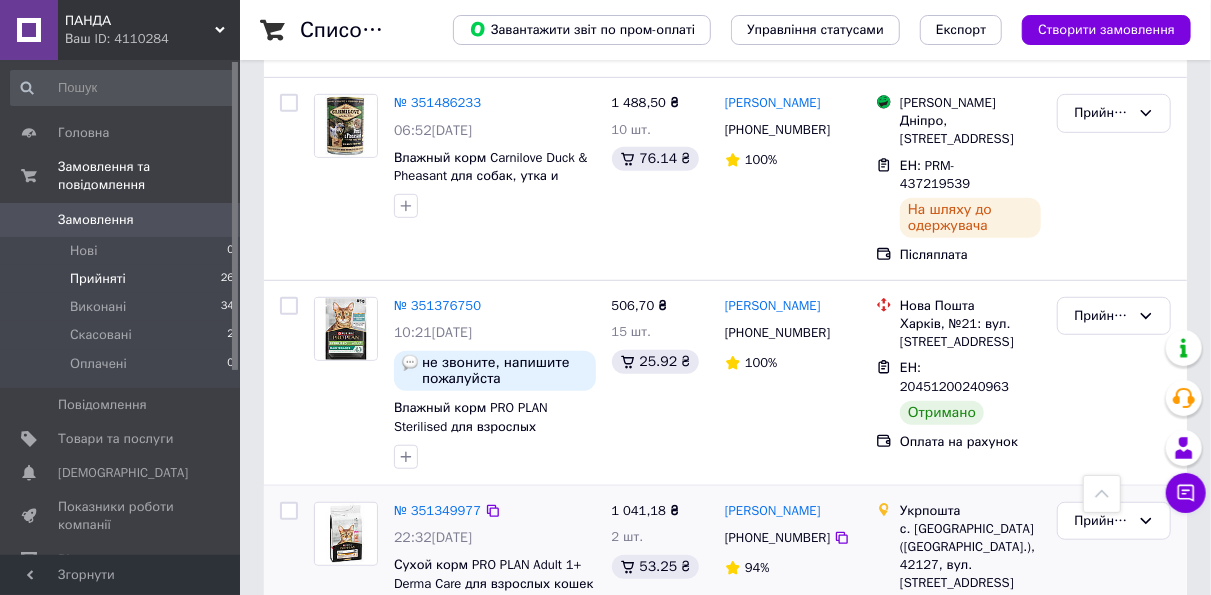 click 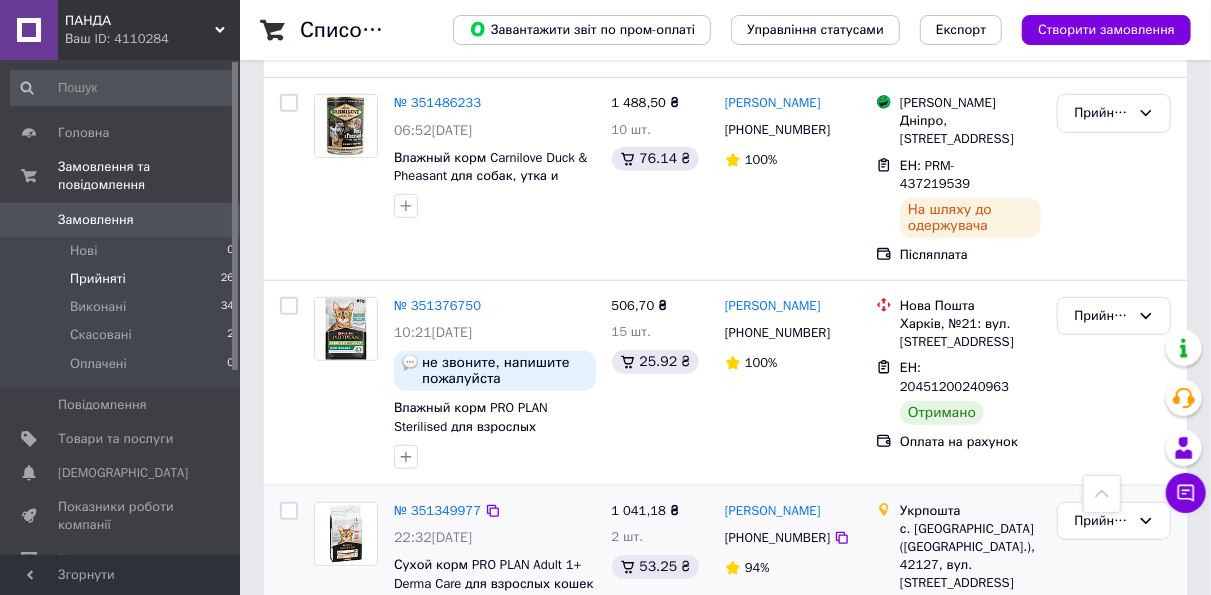 click 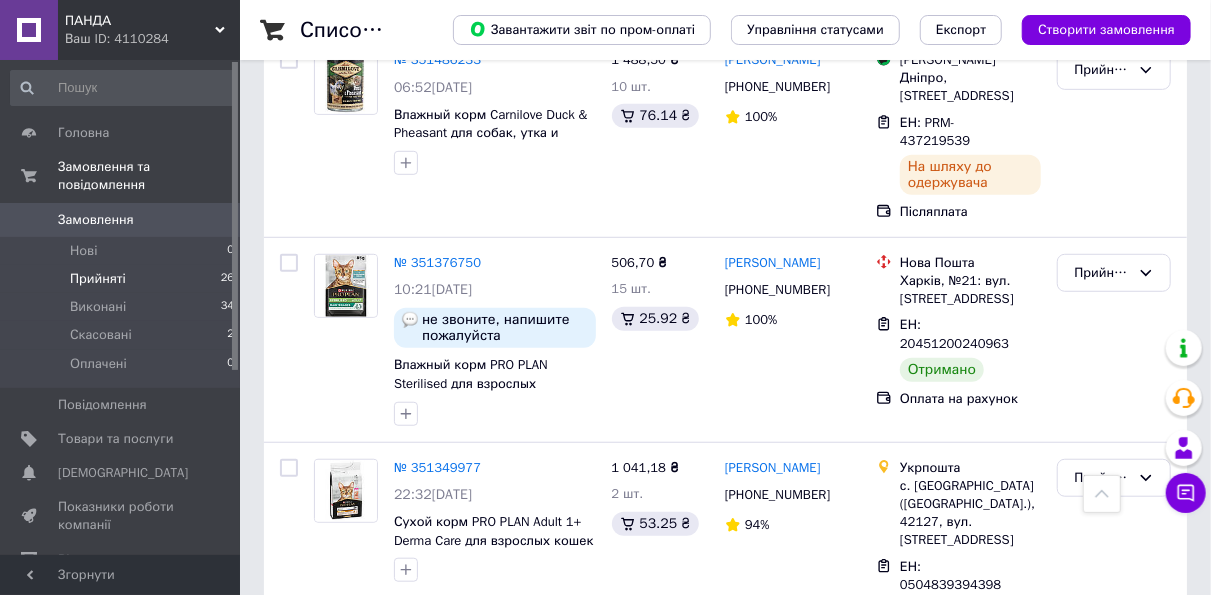 scroll, scrollTop: 5093, scrollLeft: 0, axis: vertical 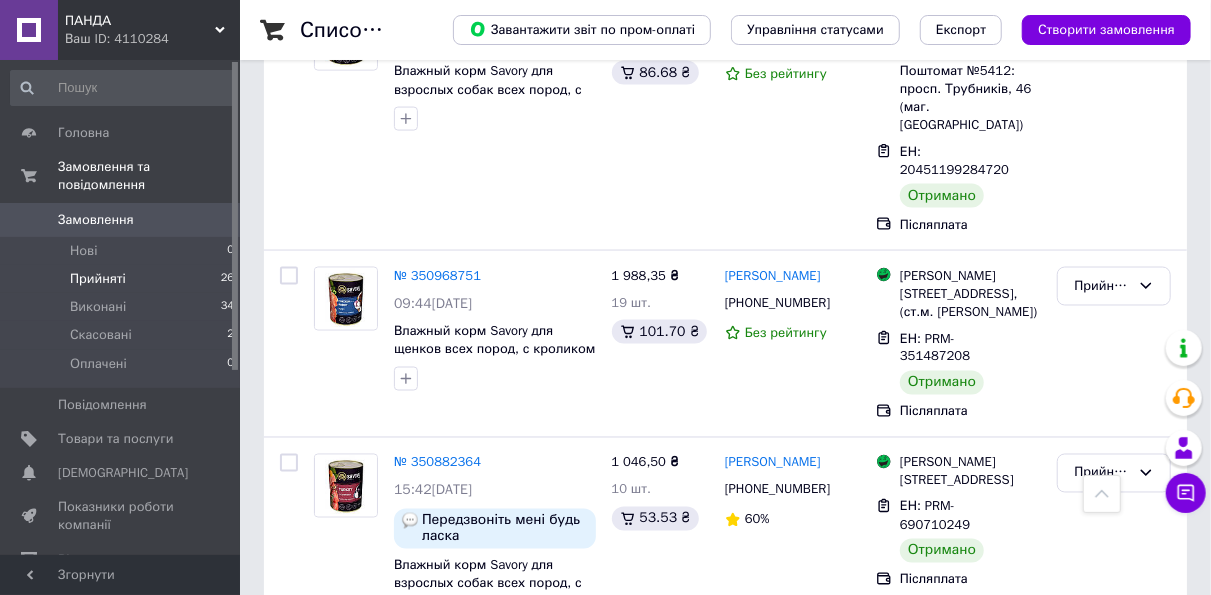 click 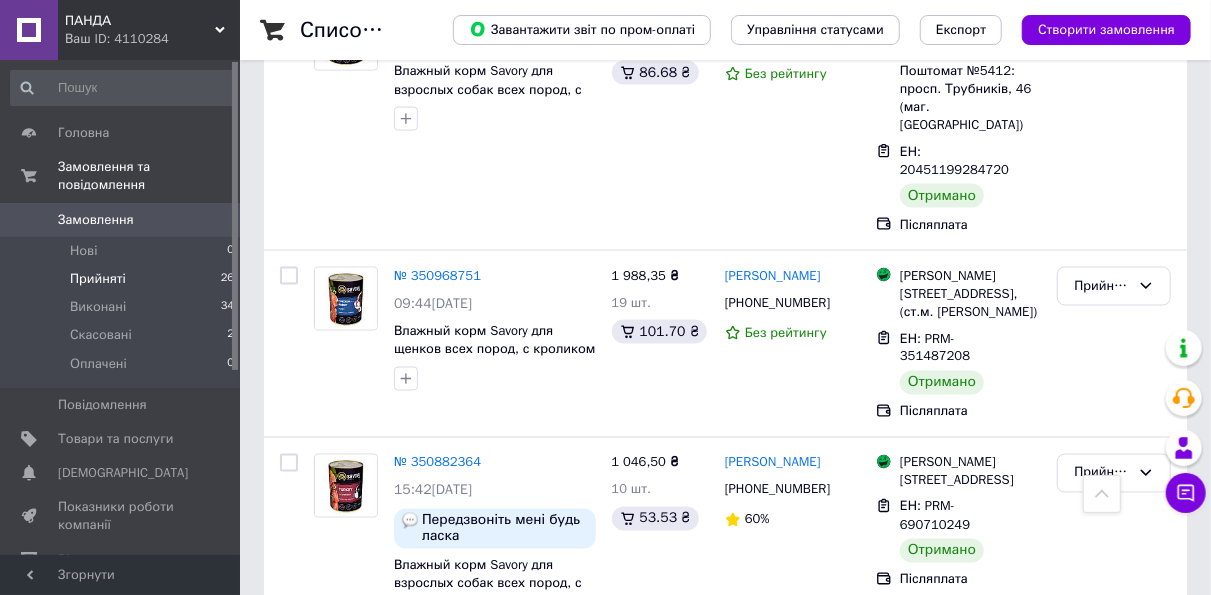 click on "Прийнято" at bounding box center [1102, 883] 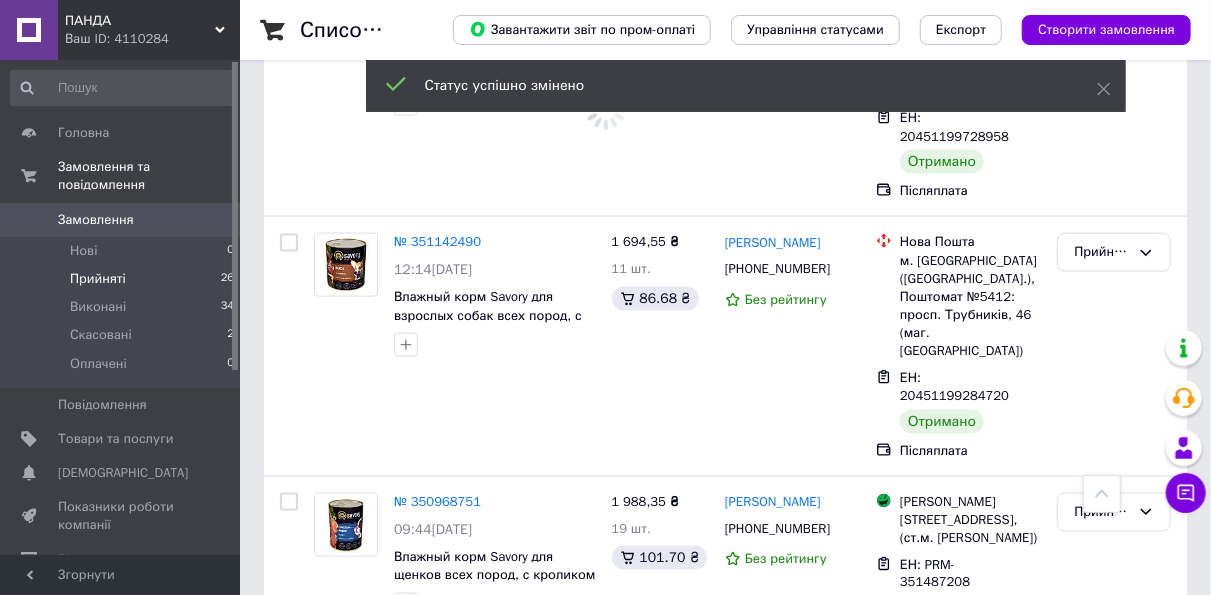 scroll, scrollTop: 4848, scrollLeft: 0, axis: vertical 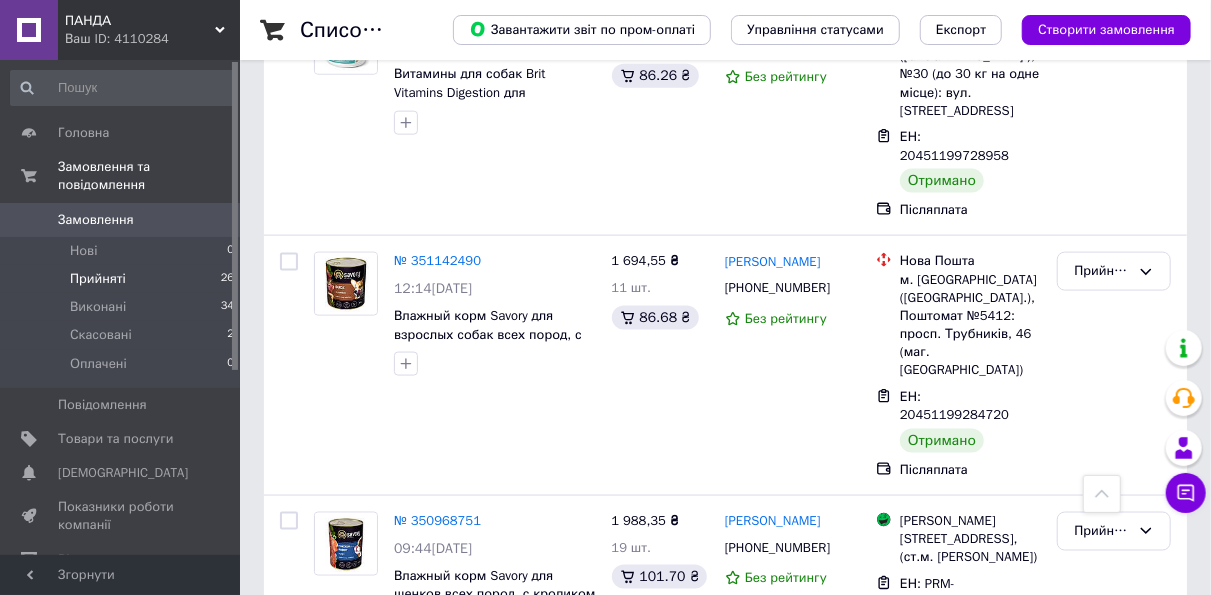 click 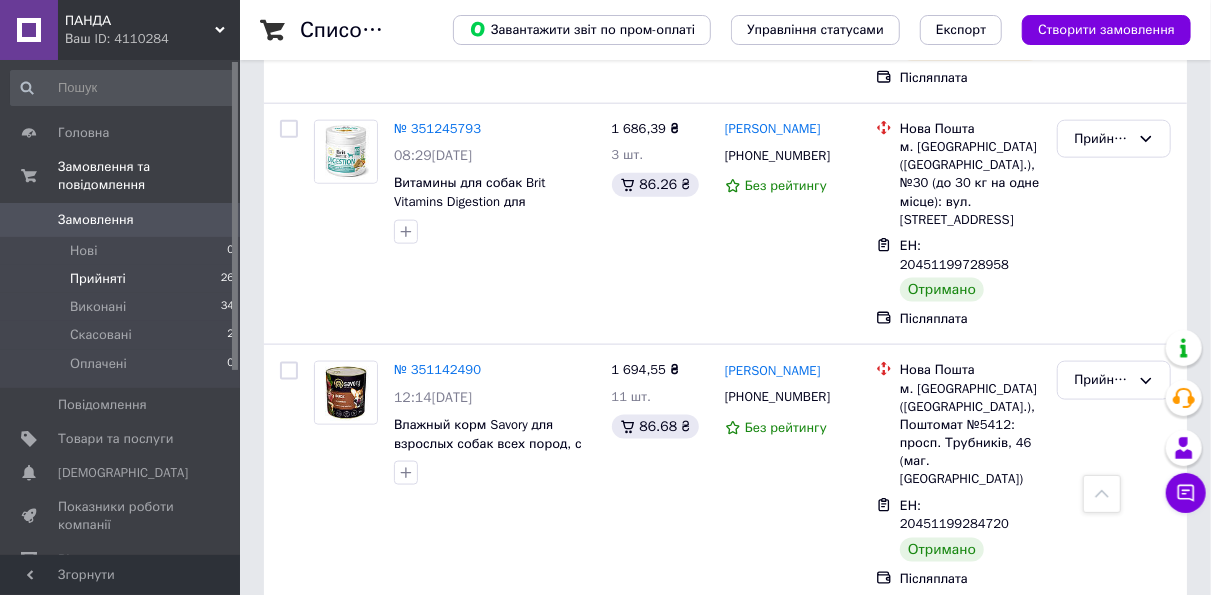 scroll, scrollTop: 4738, scrollLeft: 0, axis: vertical 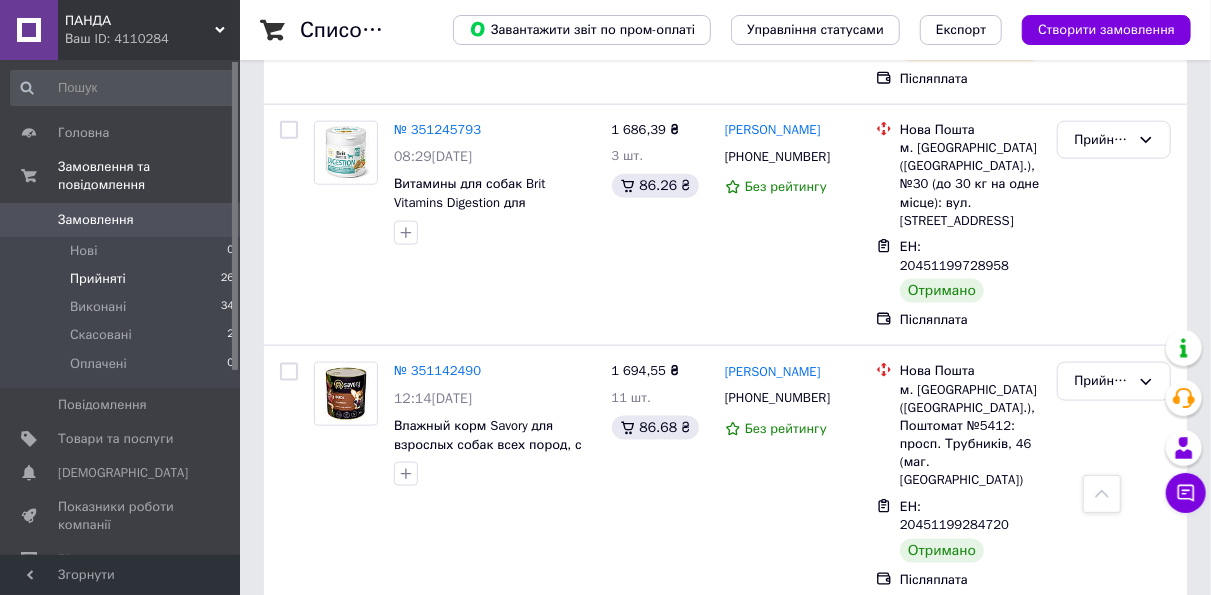click 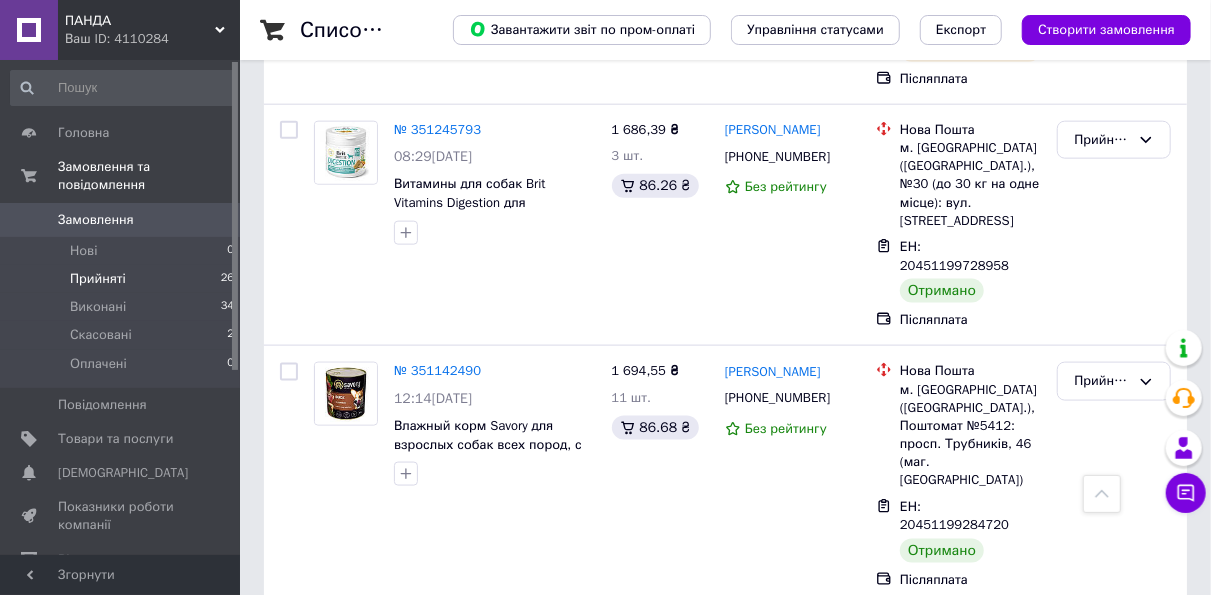 click on "Виконано" at bounding box center [1114, 870] 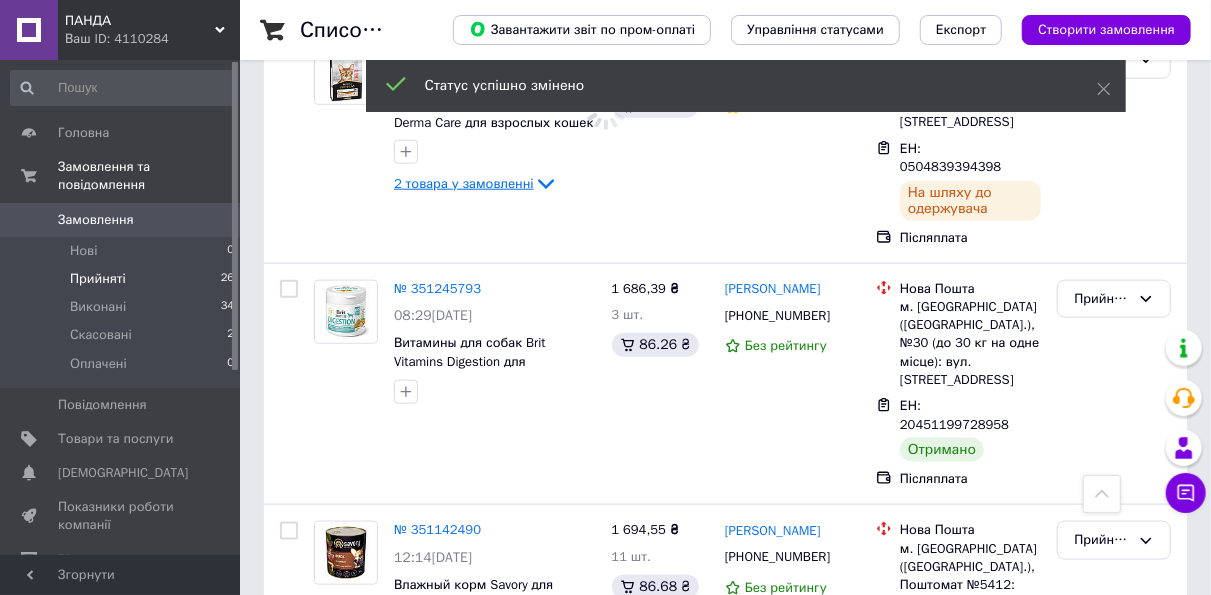 scroll, scrollTop: 4576, scrollLeft: 0, axis: vertical 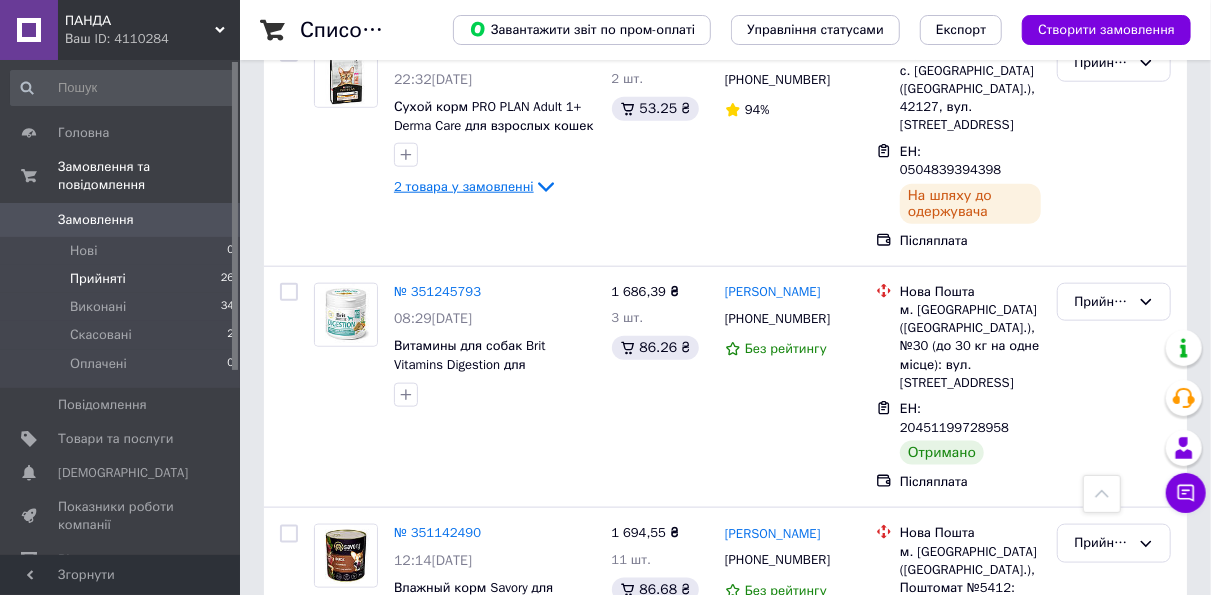click 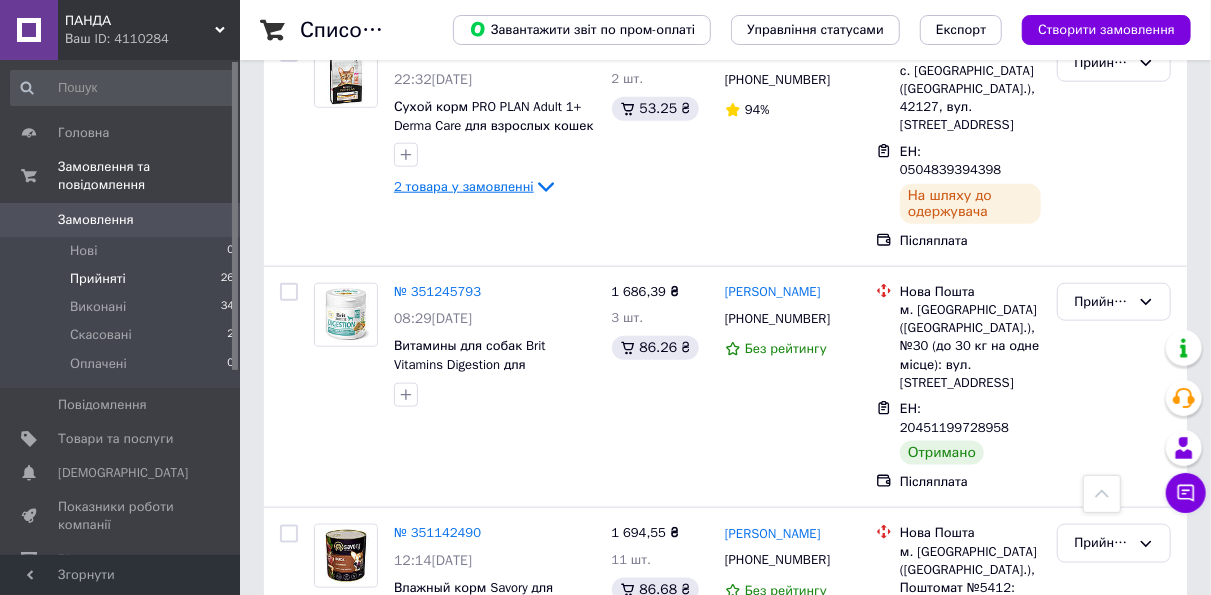 click on "Прийнято" at bounding box center (1114, 803) 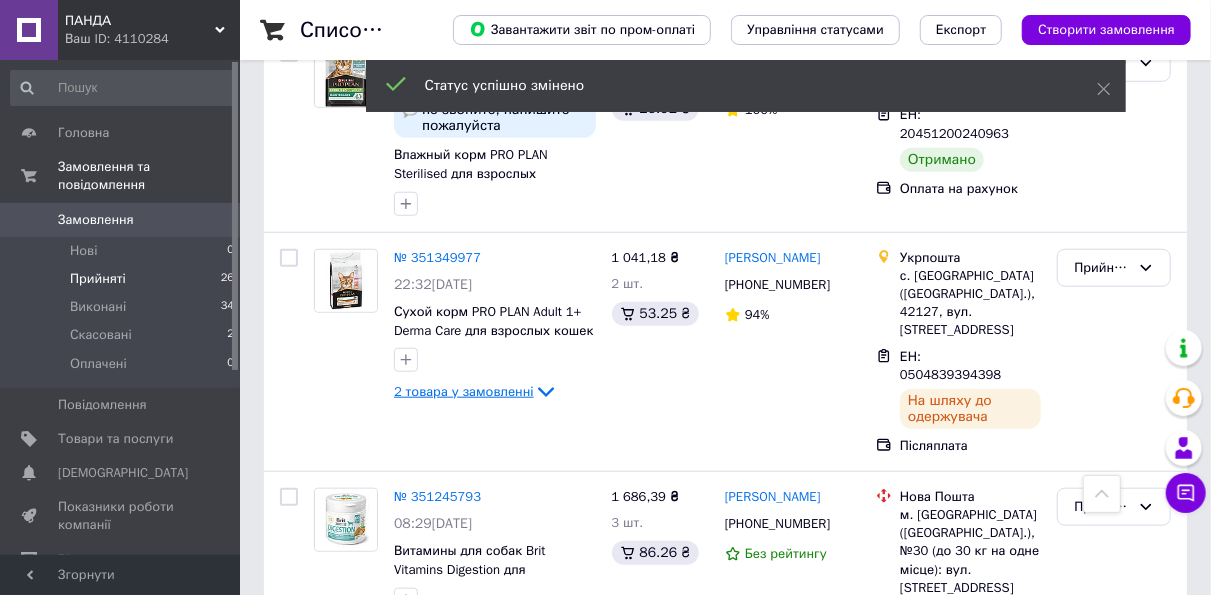 scroll, scrollTop: 4370, scrollLeft: 0, axis: vertical 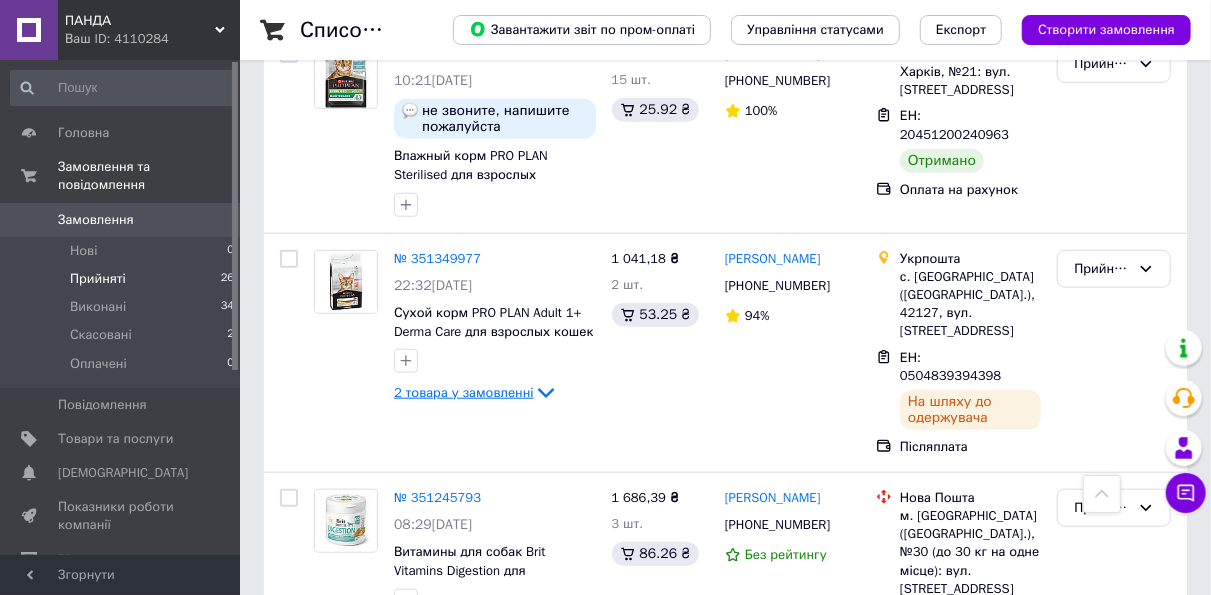 click 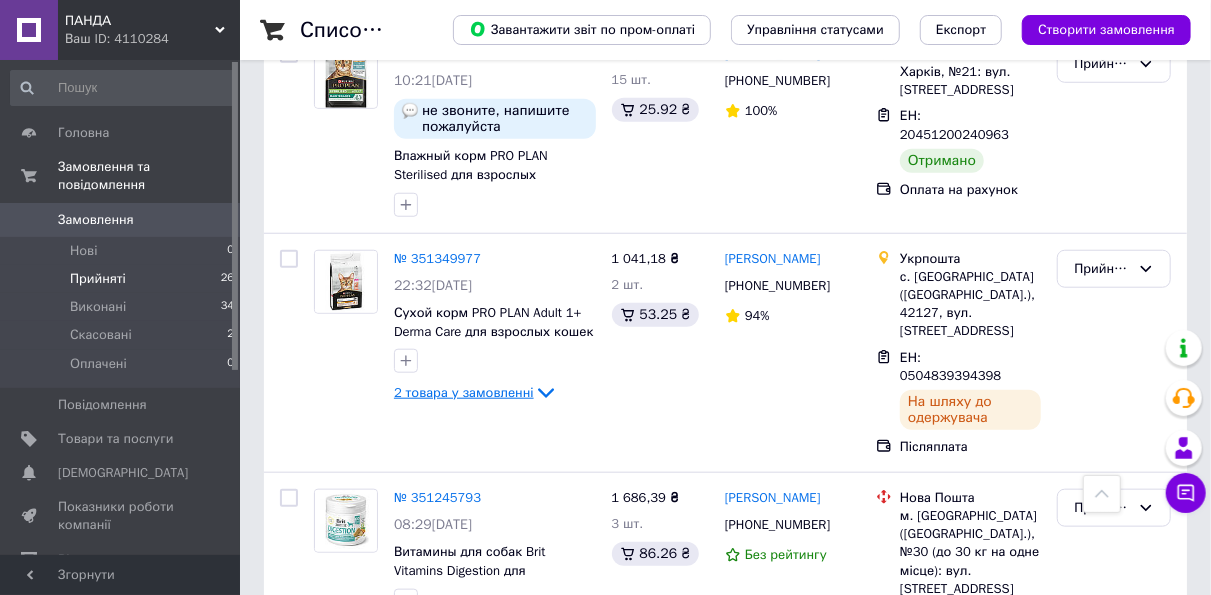 click on "Прийнято" at bounding box center [1114, 749] 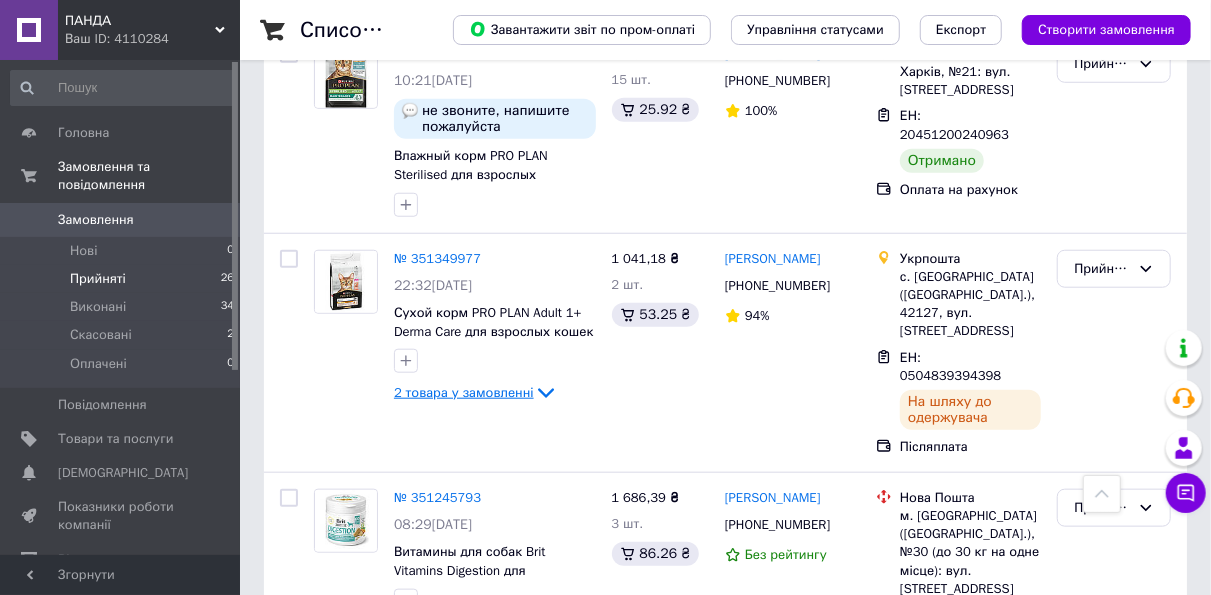 click on "Виконано" at bounding box center [1114, 791] 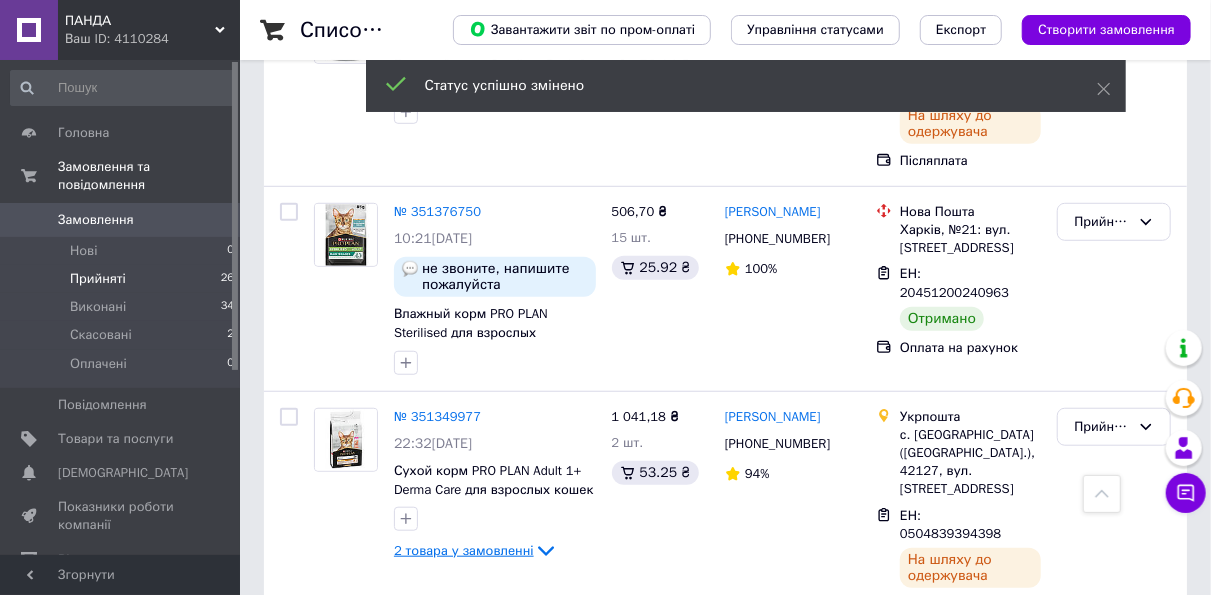 scroll, scrollTop: 4211, scrollLeft: 0, axis: vertical 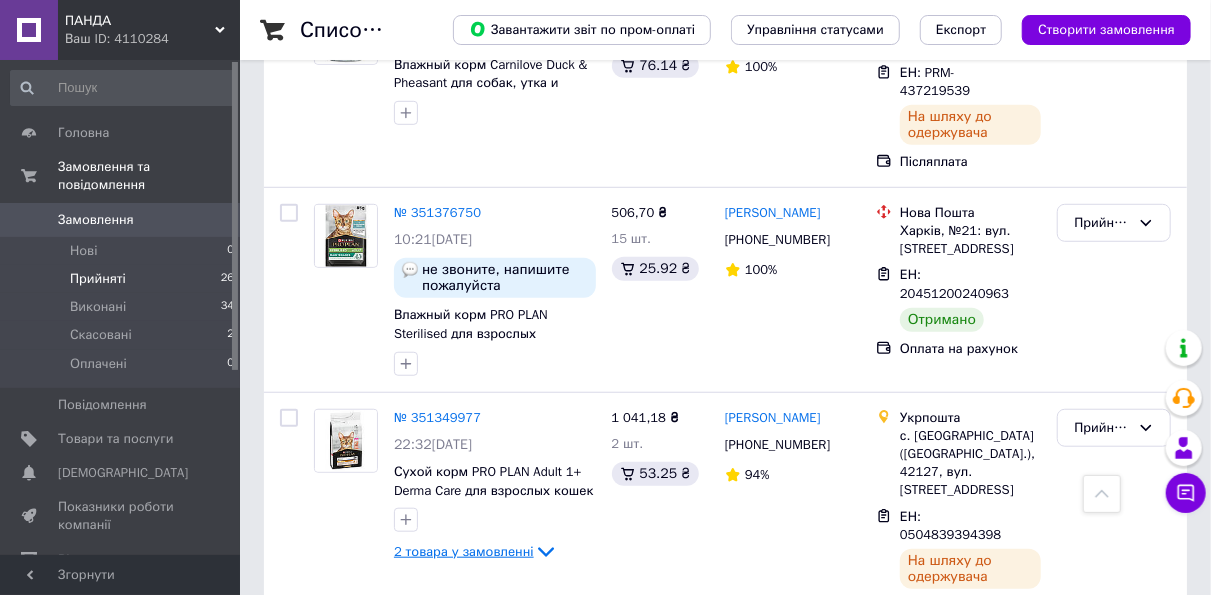 drag, startPoint x: 489, startPoint y: 228, endPoint x: 1067, endPoint y: 321, distance: 585.434 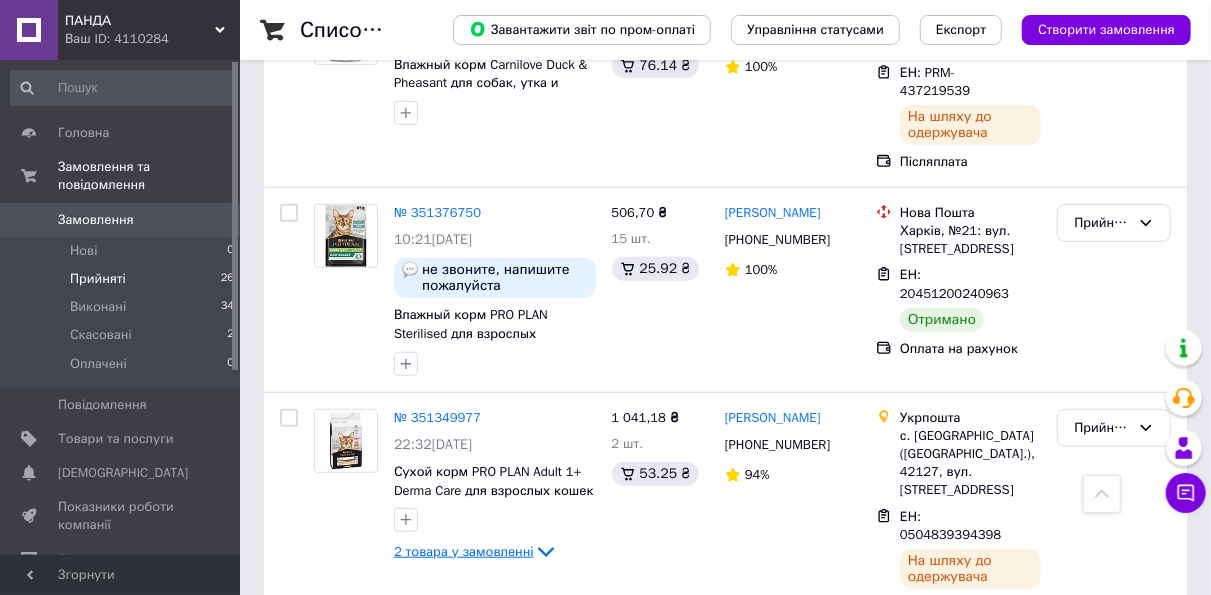 click 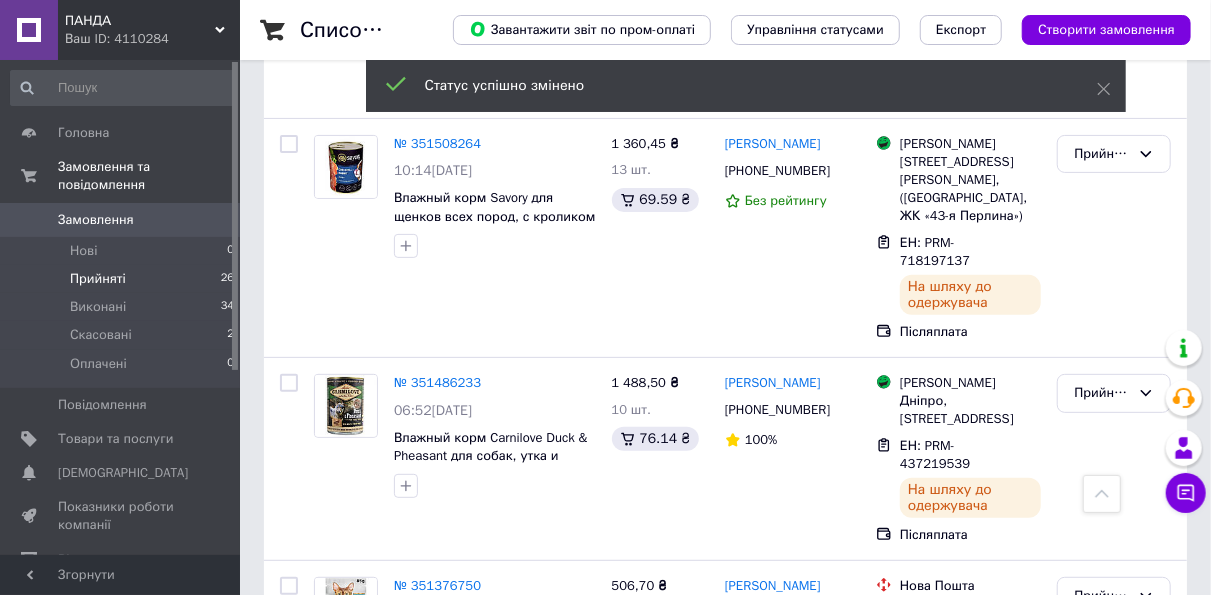 scroll, scrollTop: 3836, scrollLeft: 0, axis: vertical 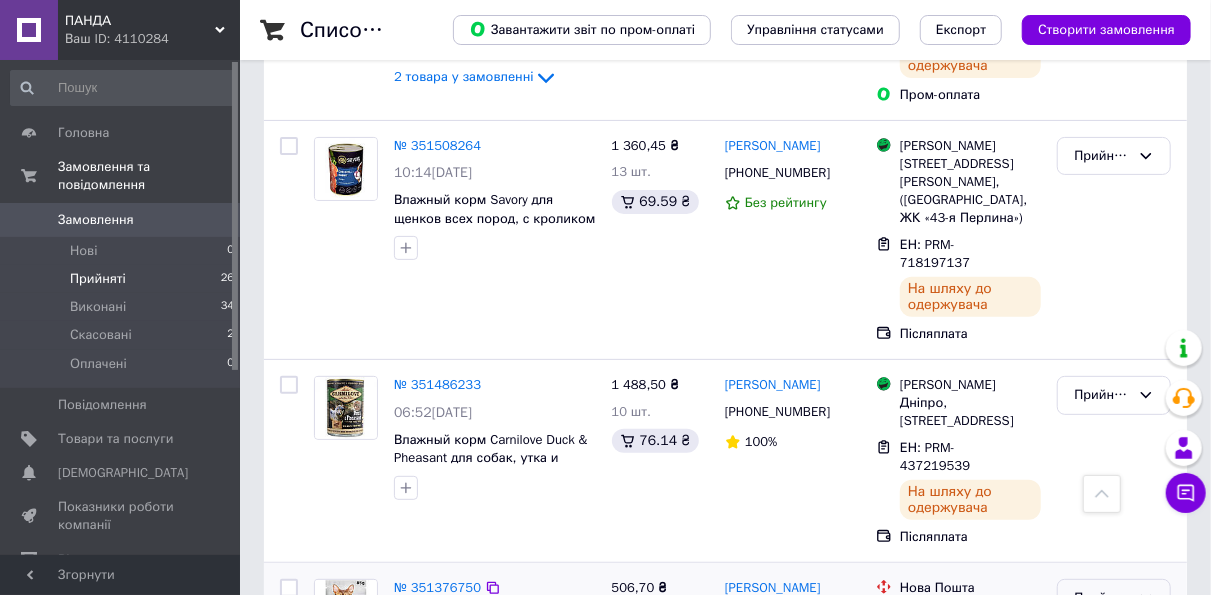 click on "Прийнято" at bounding box center (1114, 598) 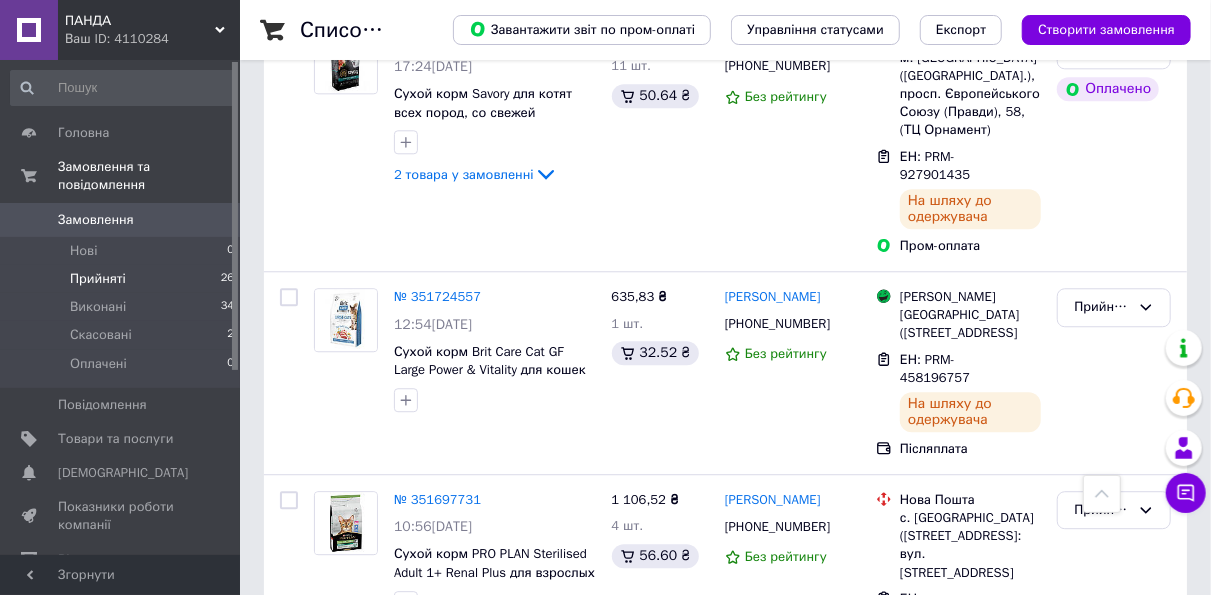 scroll, scrollTop: 2376, scrollLeft: 0, axis: vertical 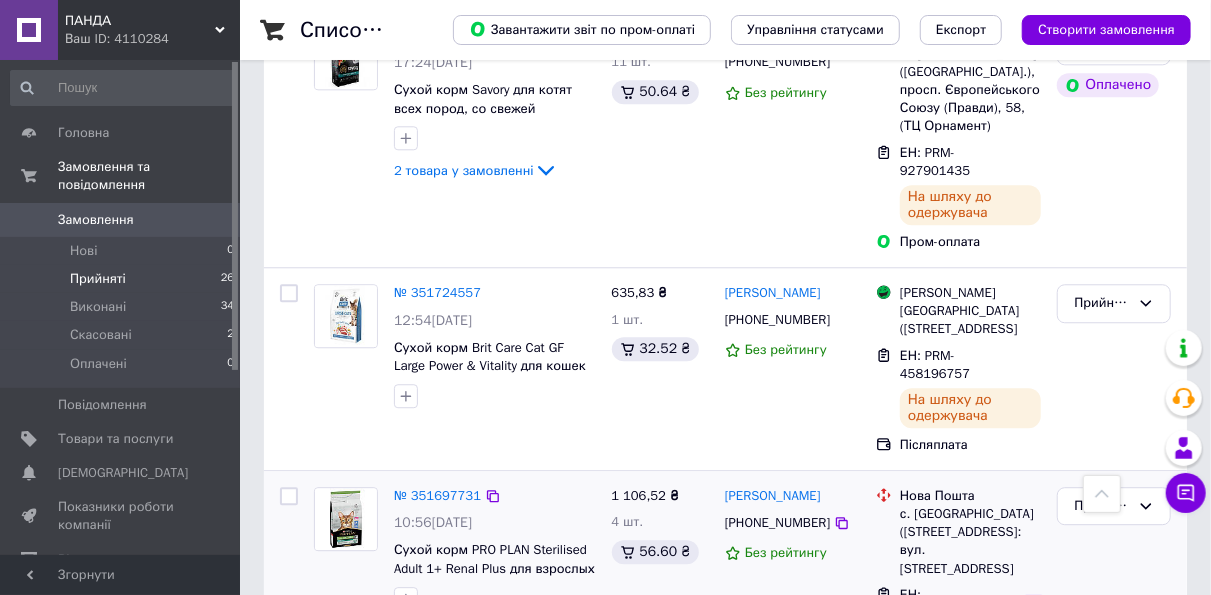 click 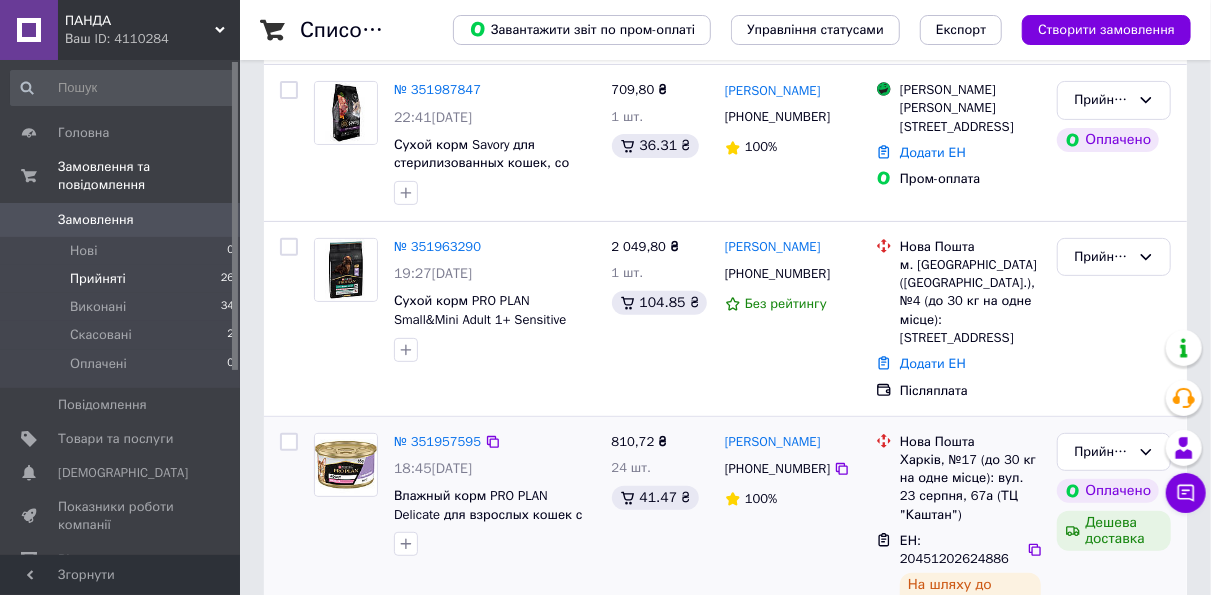 scroll, scrollTop: 223, scrollLeft: 0, axis: vertical 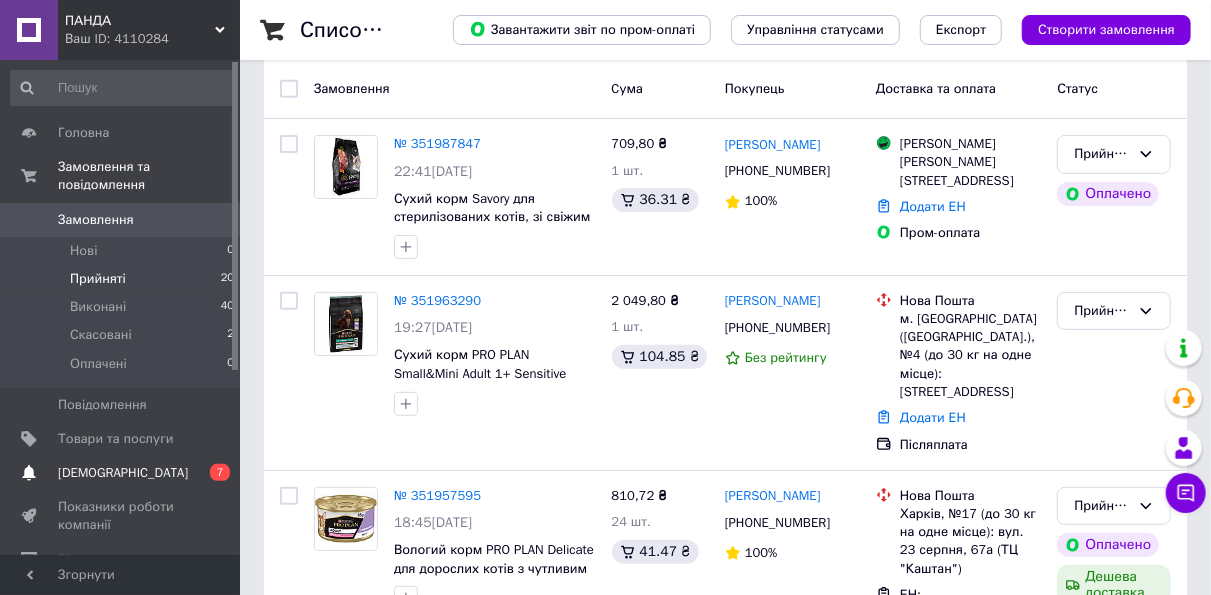 click on "[DEMOGRAPHIC_DATA]" at bounding box center [121, 473] 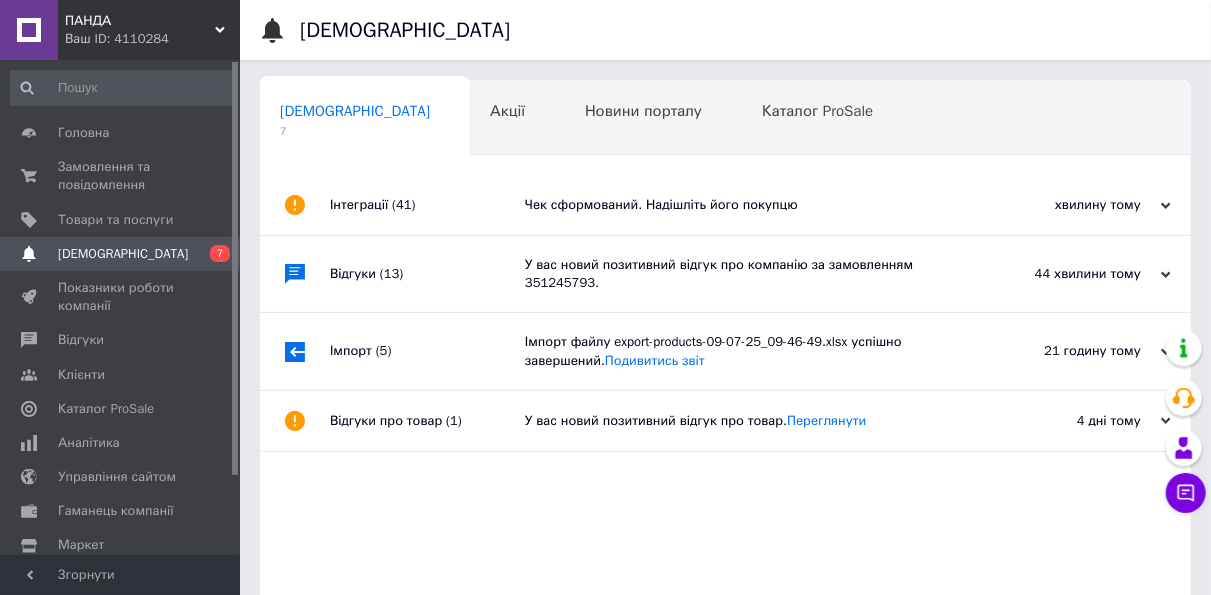 scroll, scrollTop: 0, scrollLeft: 10, axis: horizontal 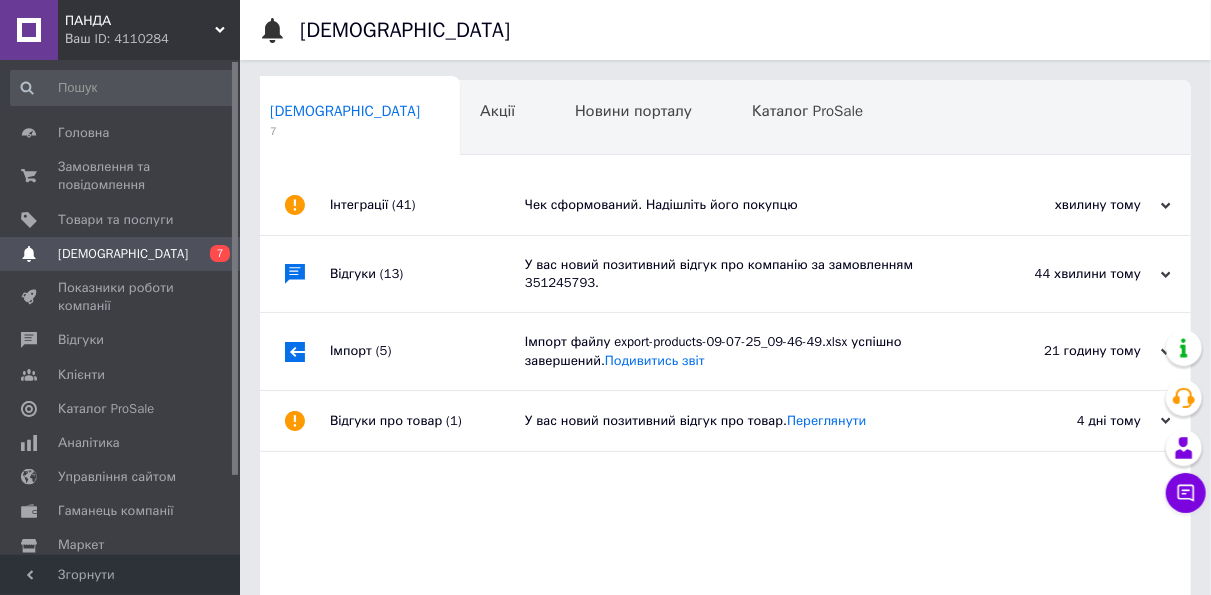 click on "Чек сформований. Надішліть його покупцю" at bounding box center [748, 205] 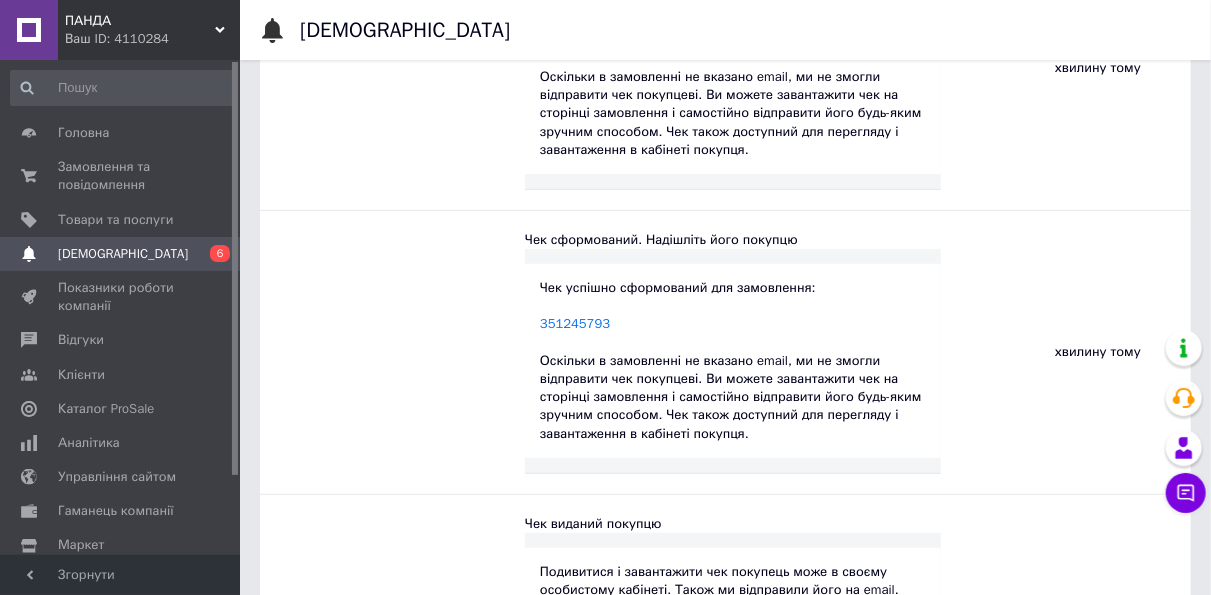 scroll, scrollTop: 290, scrollLeft: 0, axis: vertical 